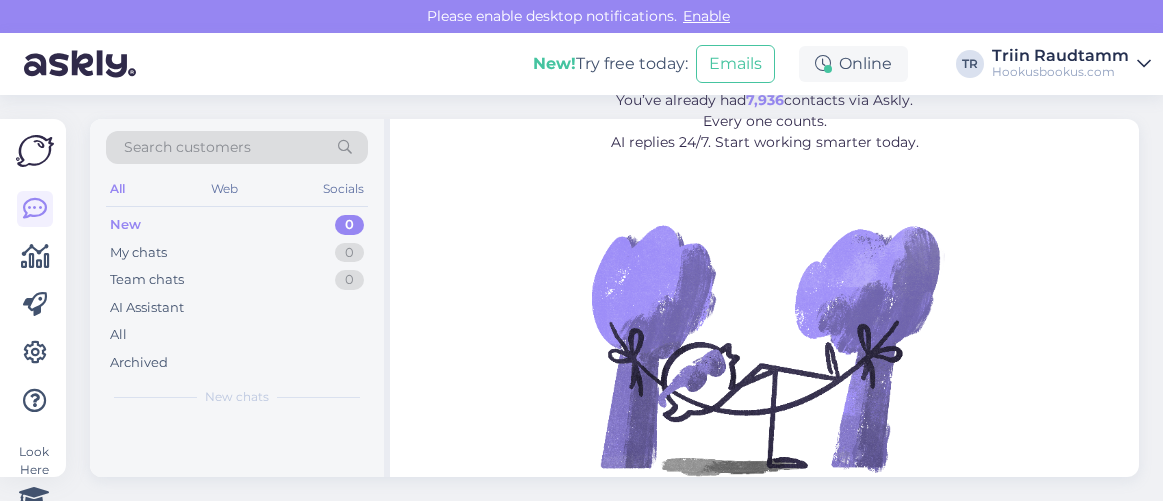 scroll, scrollTop: 0, scrollLeft: 0, axis: both 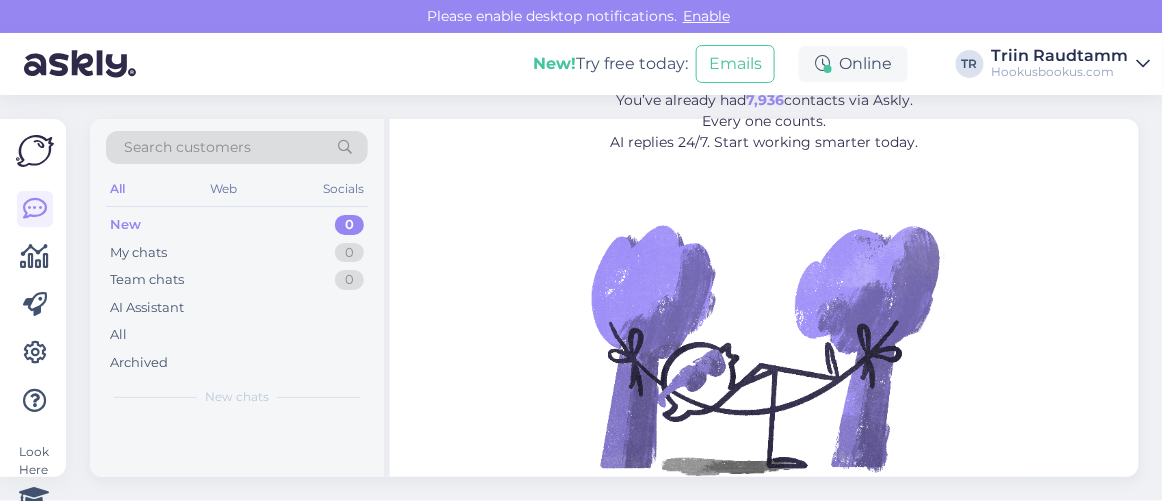 click at bounding box center (765, 349) 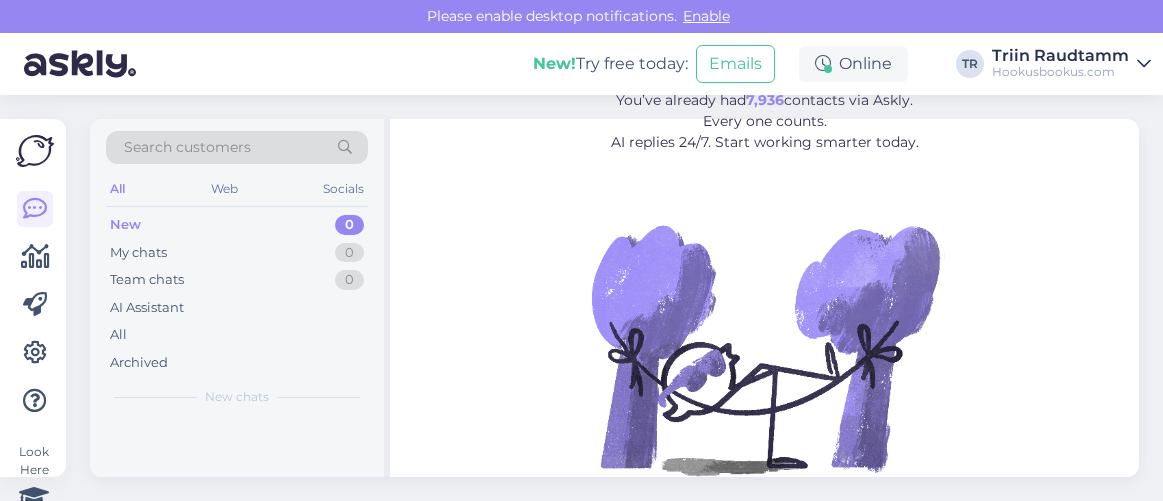 scroll, scrollTop: 0, scrollLeft: 0, axis: both 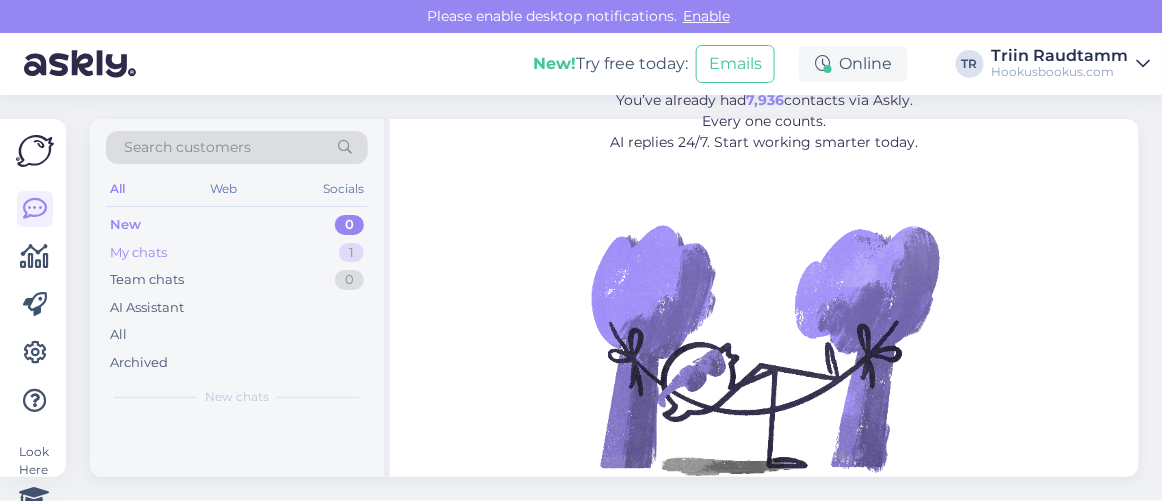 click on "My chats" at bounding box center [138, 253] 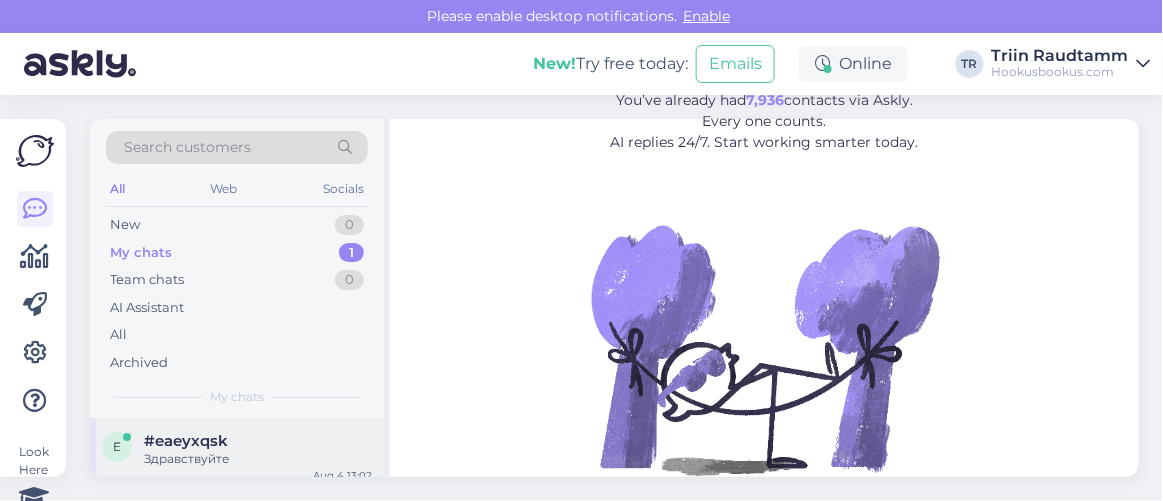 click on "Здравствуйте" at bounding box center (258, 459) 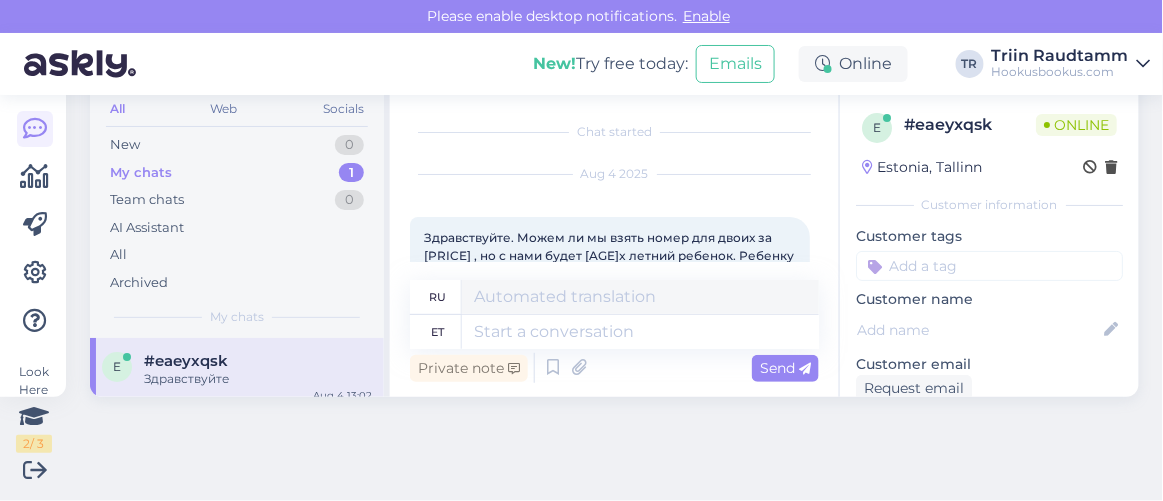 scroll, scrollTop: 244, scrollLeft: 0, axis: vertical 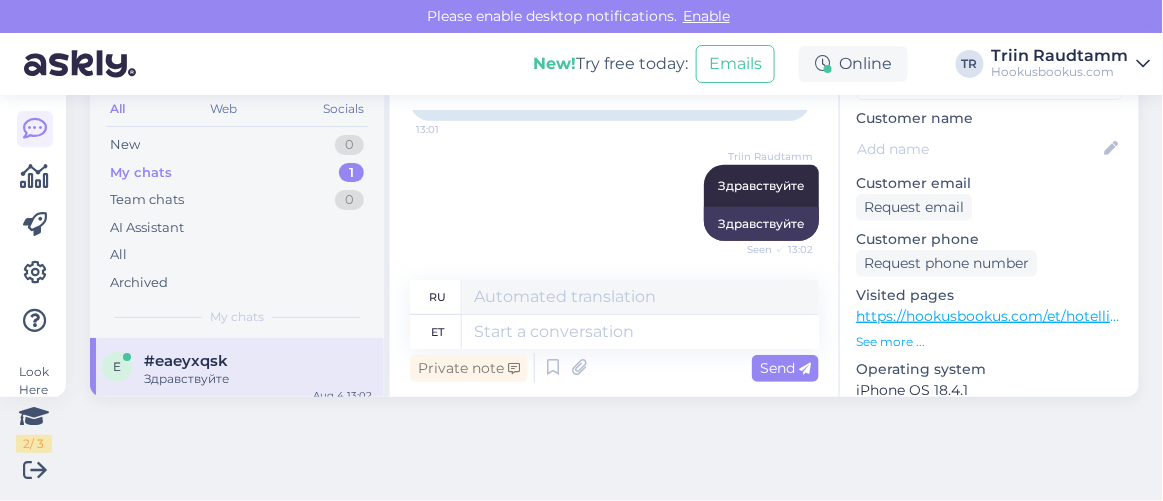 click on "https://hookusbookus.com/et/hotellid-spaad/tervise-paradiisi-spaa-hotell-veekeskus/majutus-koos-veekeskuse-kuelastusega;dateArrival=2025-09-01;dateDeparture=2025-09-02;language=et_ee;participants=%5B%7B%22adultsCnt%22:2,%22childrenCnt%22:0,%22childAges%22:%5B%5D%7D%5D;packageId=156;packageHotelId=37;roomTypeId=549" at bounding box center (2054, 316) 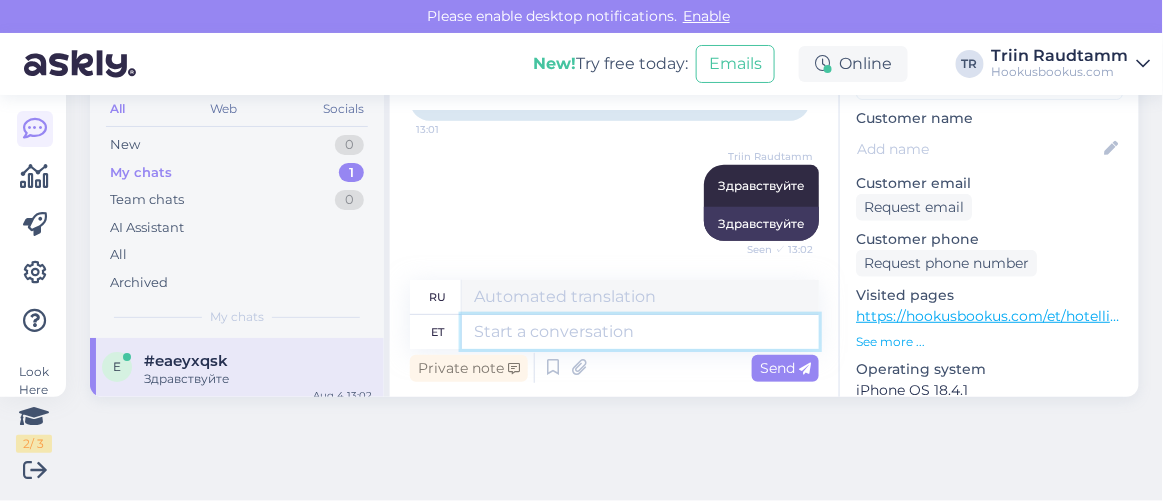click at bounding box center [640, 332] 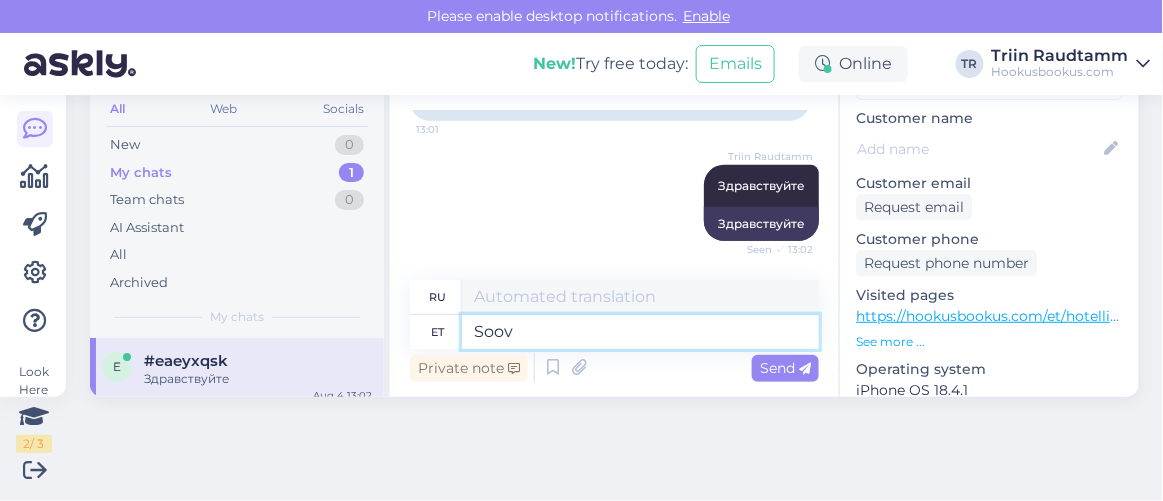 type on "Soovi" 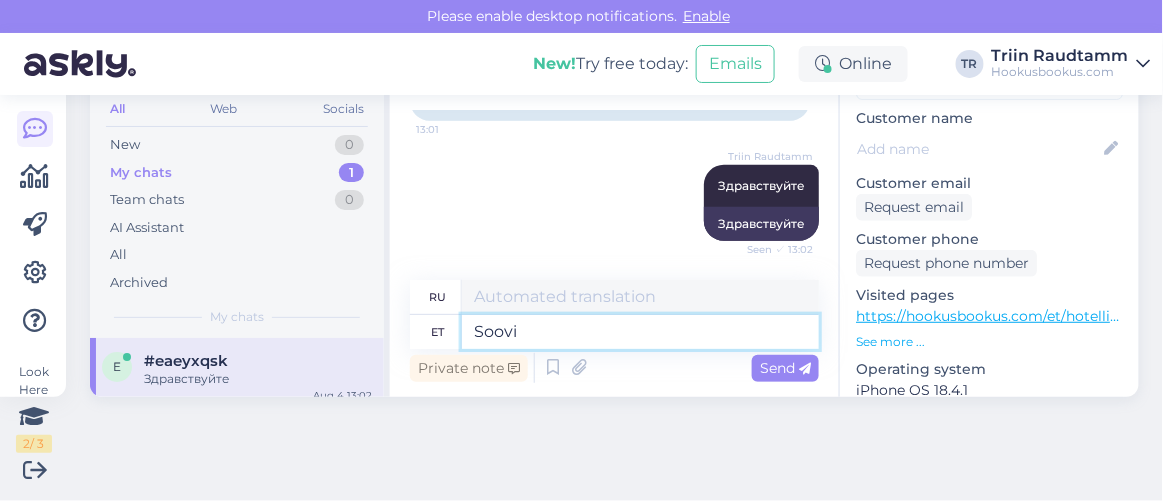 type on "Желание" 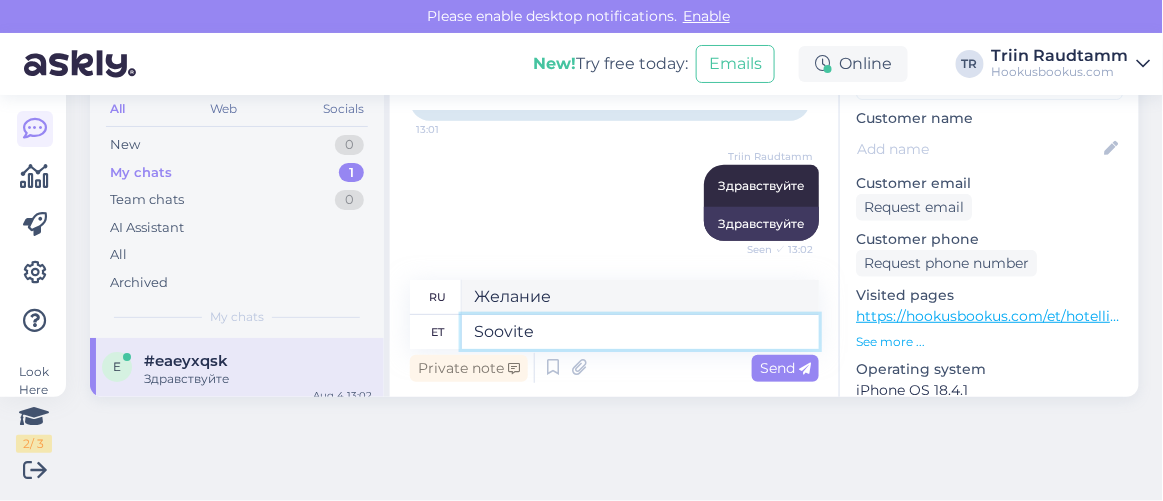 type on "Soovite" 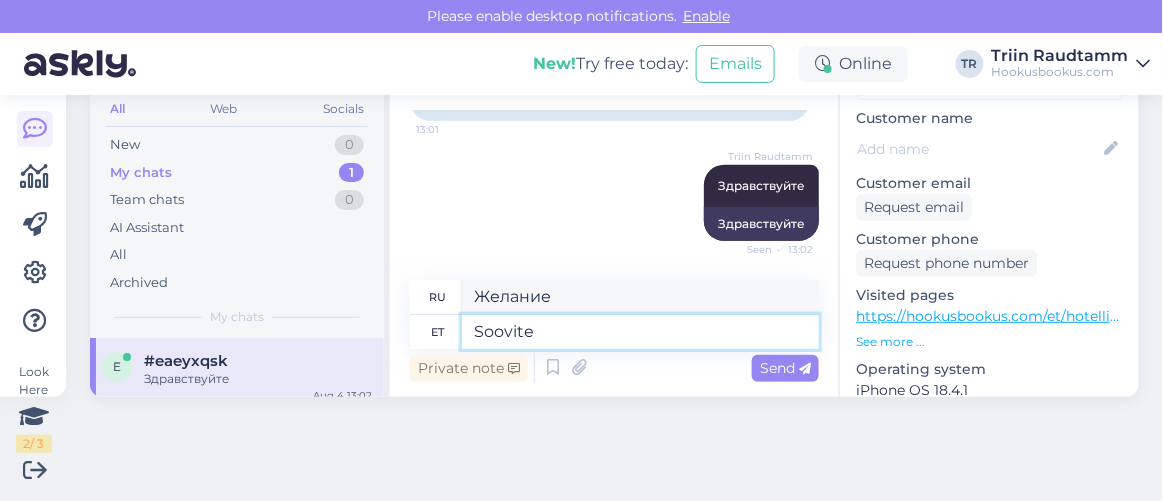 type on "Вы хотите" 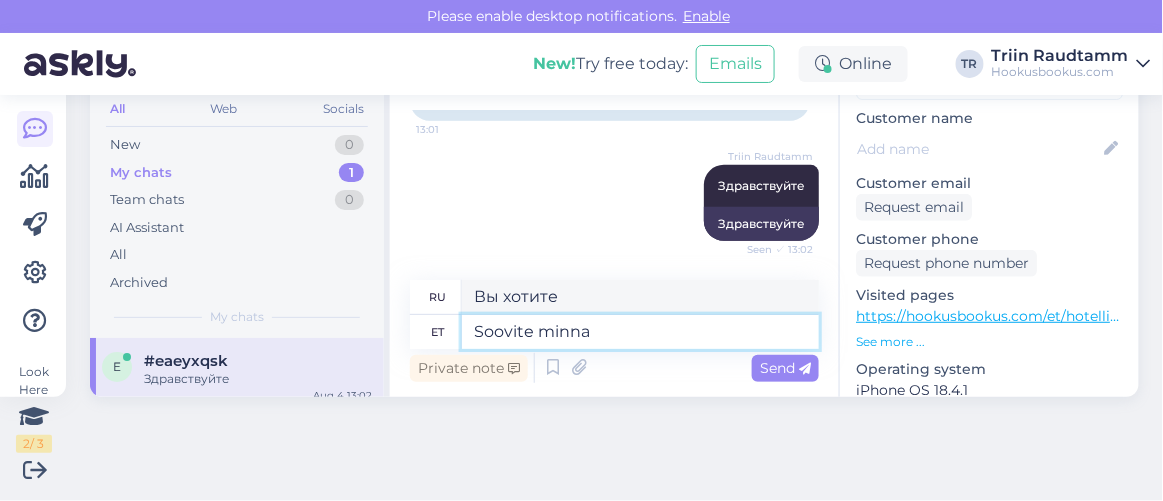 type on "Soovite minna" 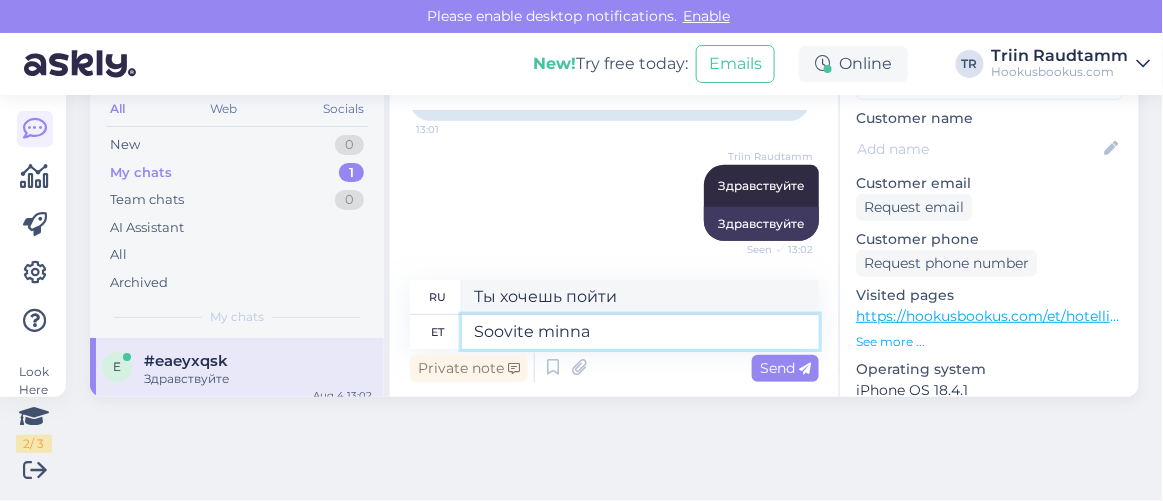 paste on "Tervise Paradiisi spaa-hotell & veekeskus" 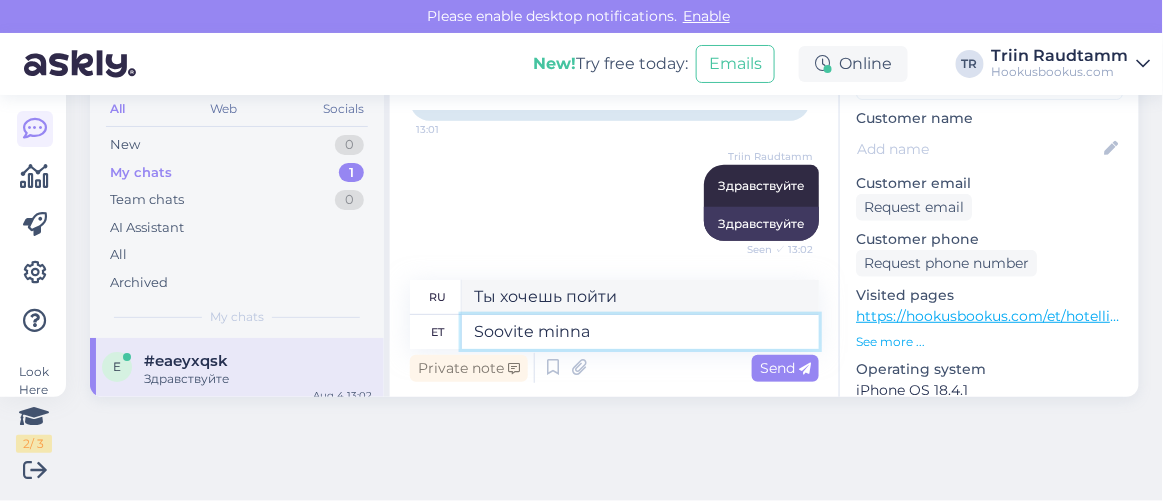 type on "Soovite minna Tervise Paradiisi spaa-hotell & veekeskus" 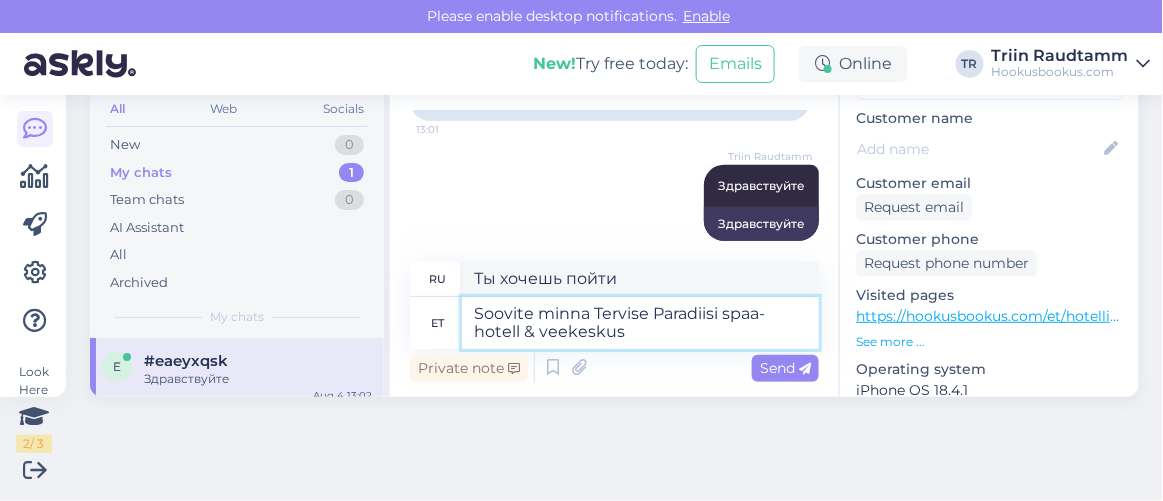 type on "Вы хотите поехать в спа-отель и аквапарк Tervise Paradiisi" 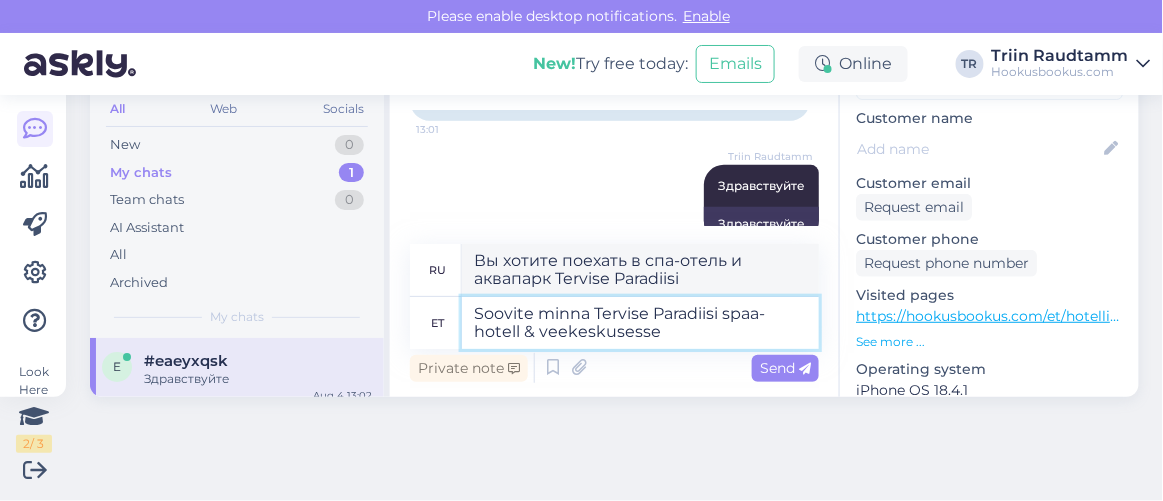 type on "Soovite minna Tervise Paradiisi spaa-hotell & veekeskusesse?" 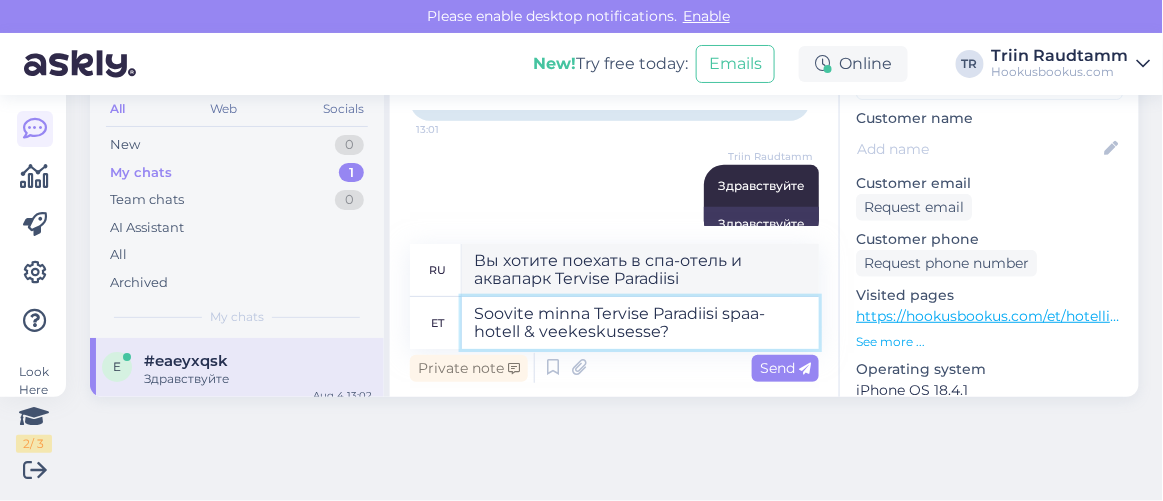 type on "Хотите посетить спа-отель и аквапарк Tervise Paradiisi?" 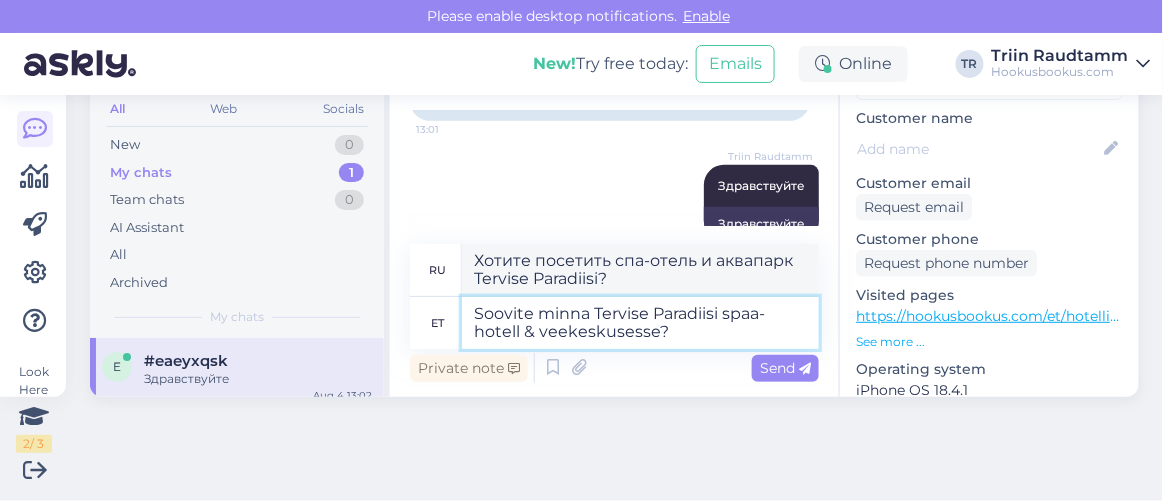 type 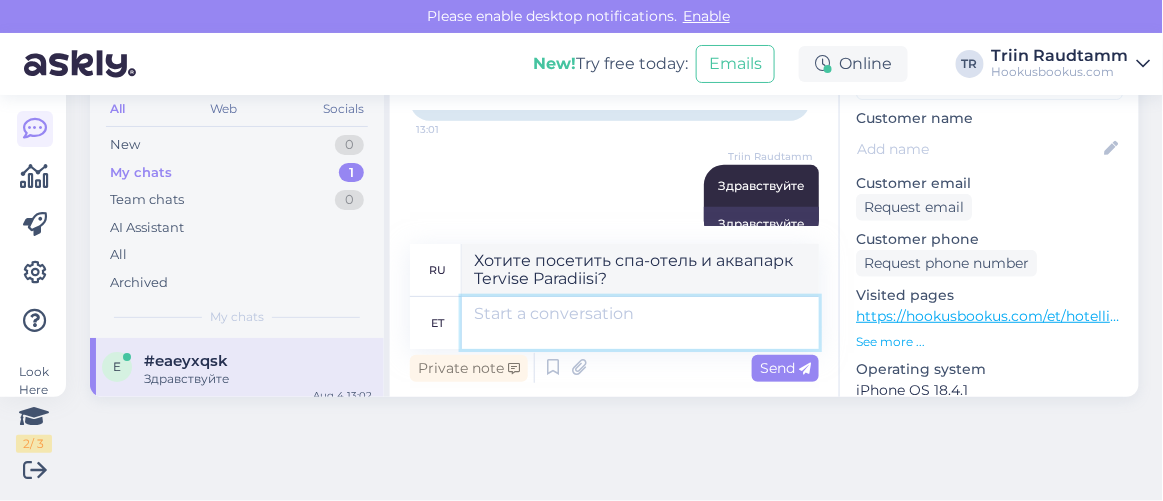 type 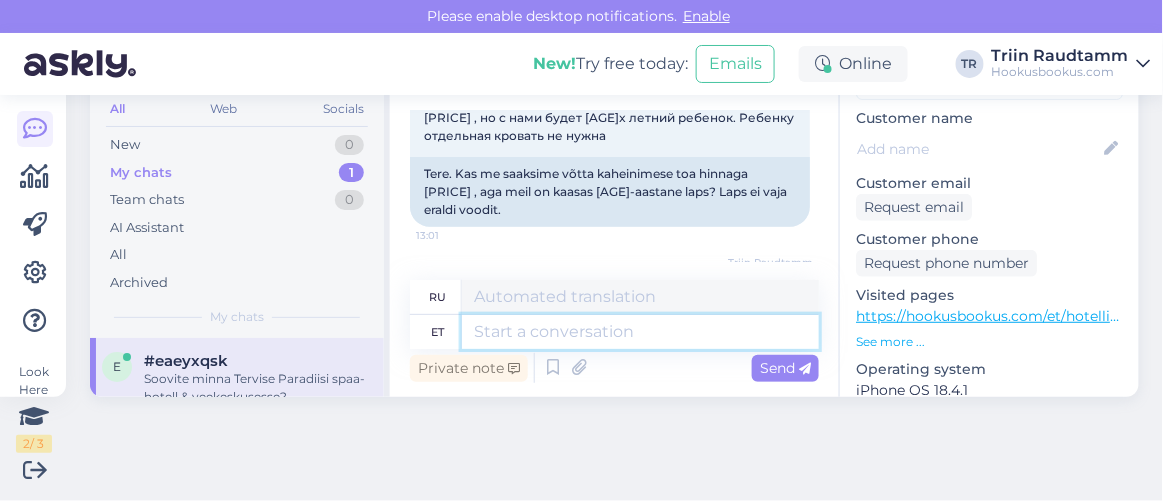 scroll, scrollTop: 109, scrollLeft: 0, axis: vertical 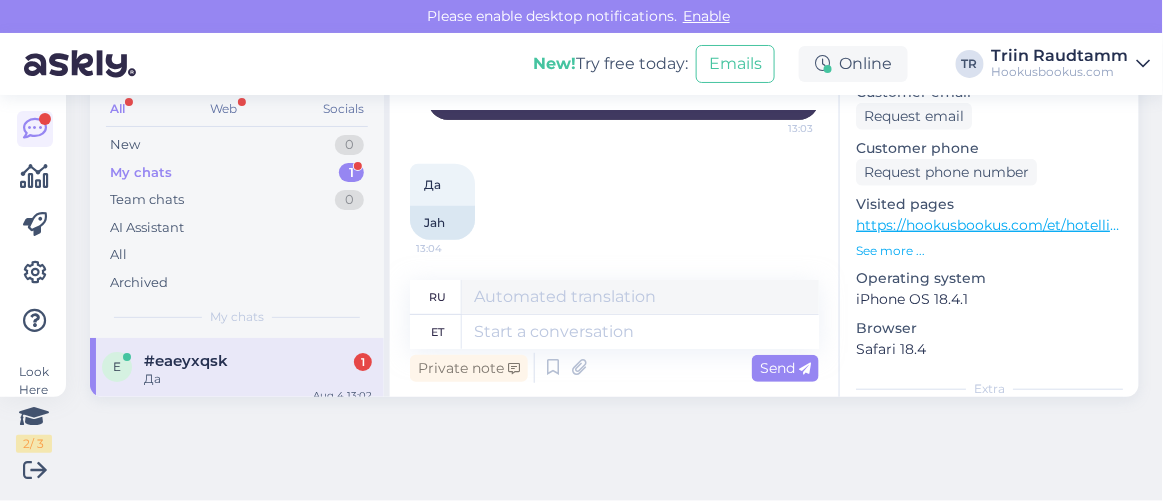 click on "https://hookusbookus.com/et/hotellid-spaad/tervise-paradiisi-spaa-hotell-veekeskus/majutus-koos-veekeskuse-kuelastusega;dateArrival=2025-09-01;dateDeparture=2025-09-02;language=et_ee;participants=%5B%7B%22adultsCnt%22:2,%22childrenCnt%22:0,%22childAges%22:%5B%5D%7D%5D;packageId=156;packageHotelId=37;roomTypeId=549" at bounding box center (2054, 225) 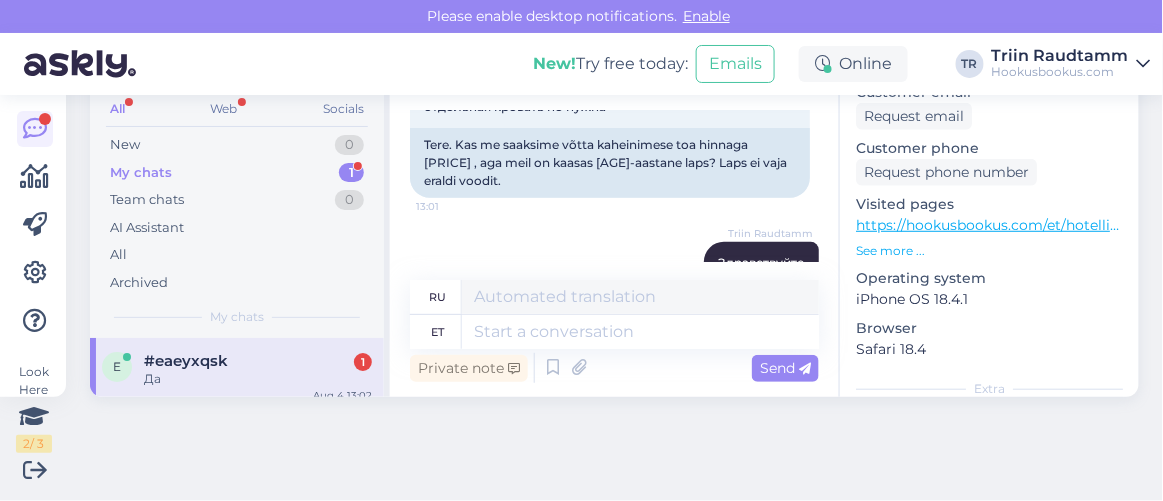 scroll, scrollTop: 138, scrollLeft: 0, axis: vertical 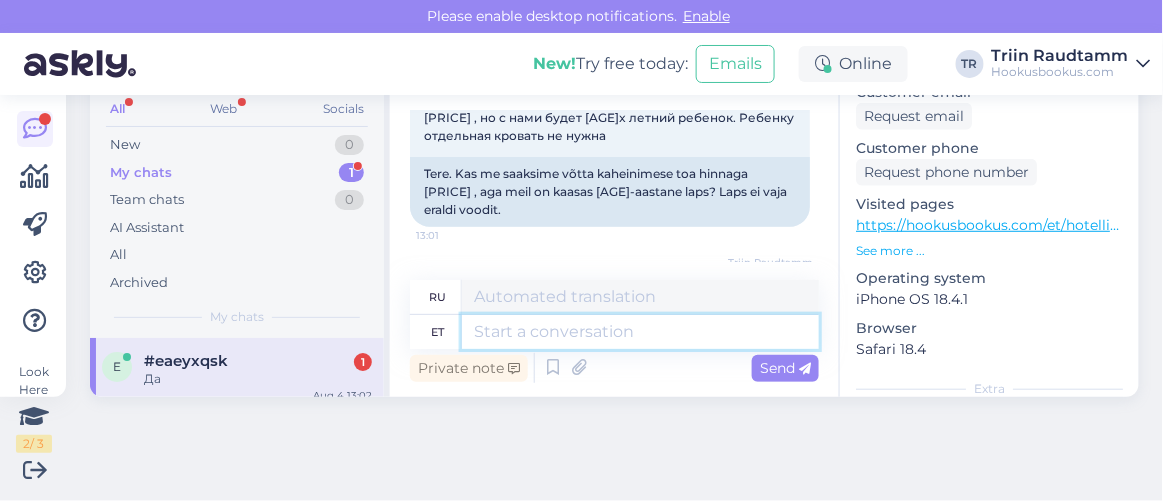 click at bounding box center [640, 332] 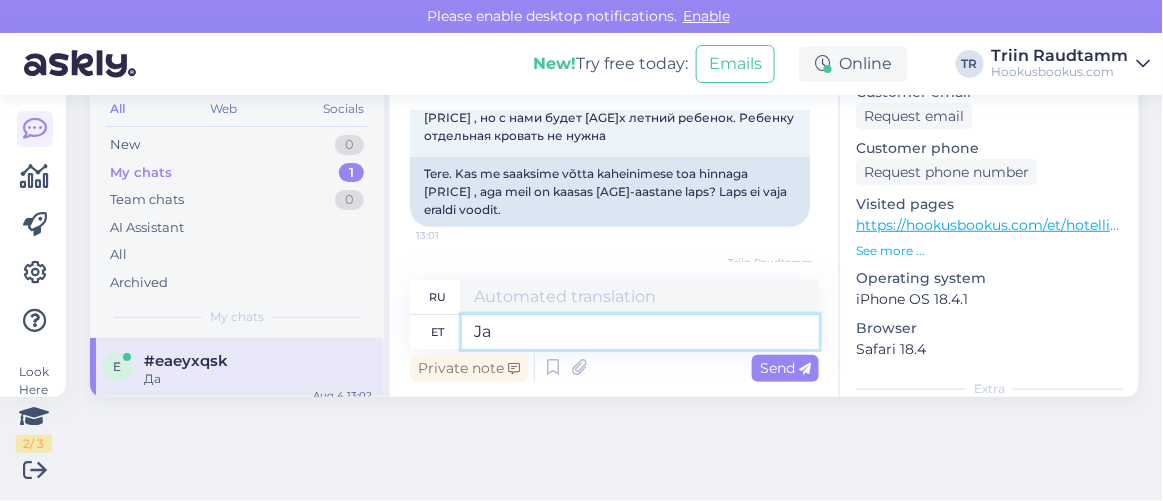 type on "Jah" 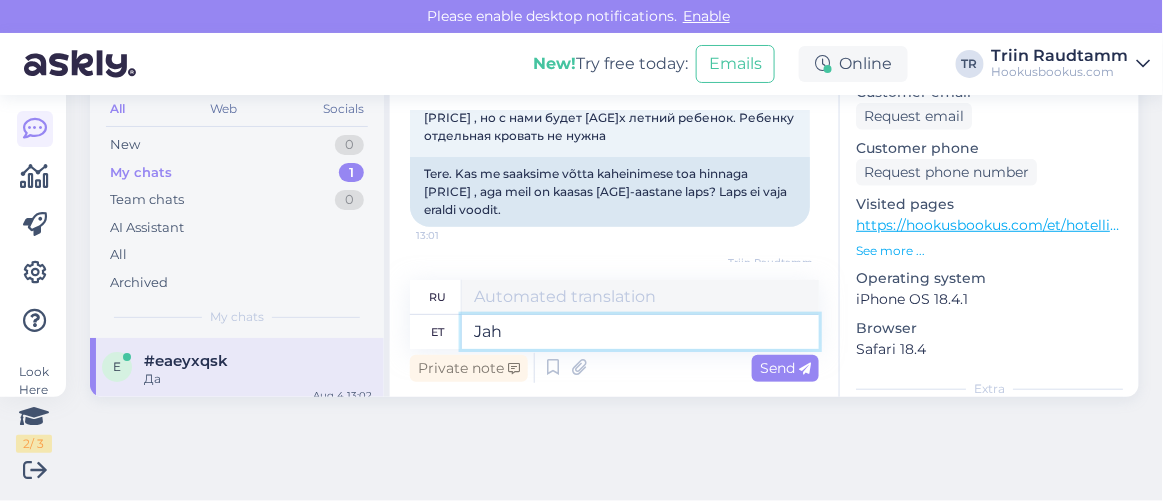 type on "Да" 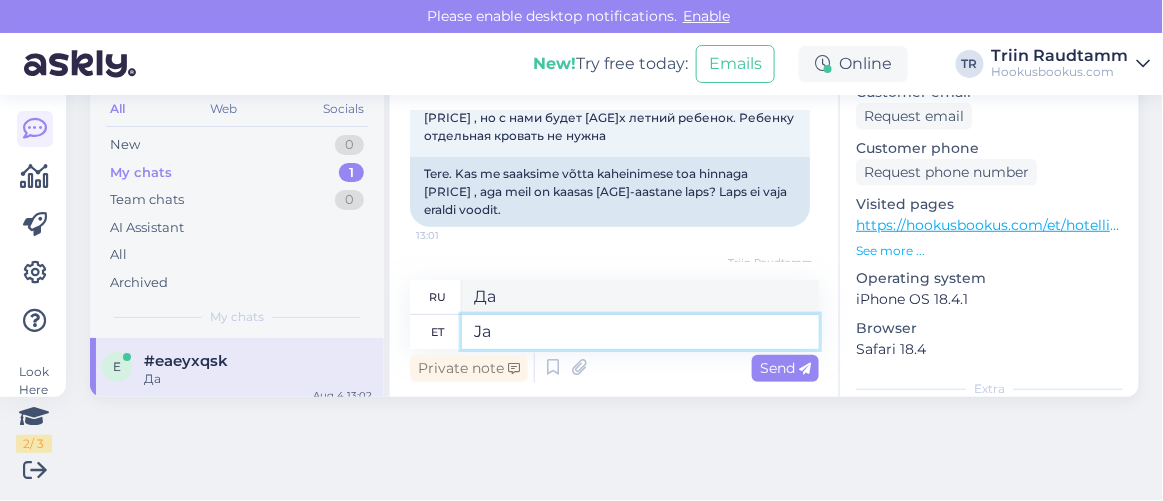type on "Jah" 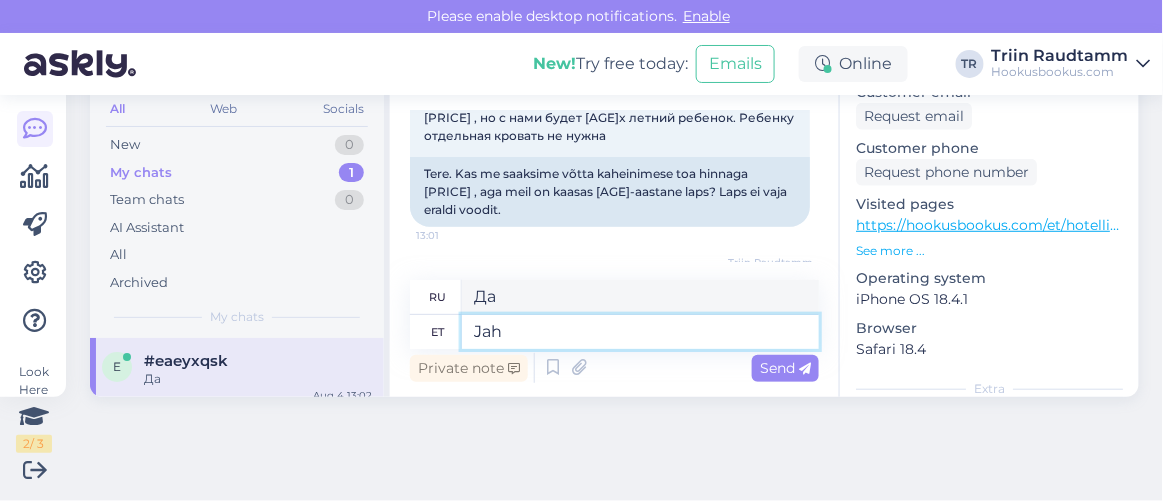 type on "И" 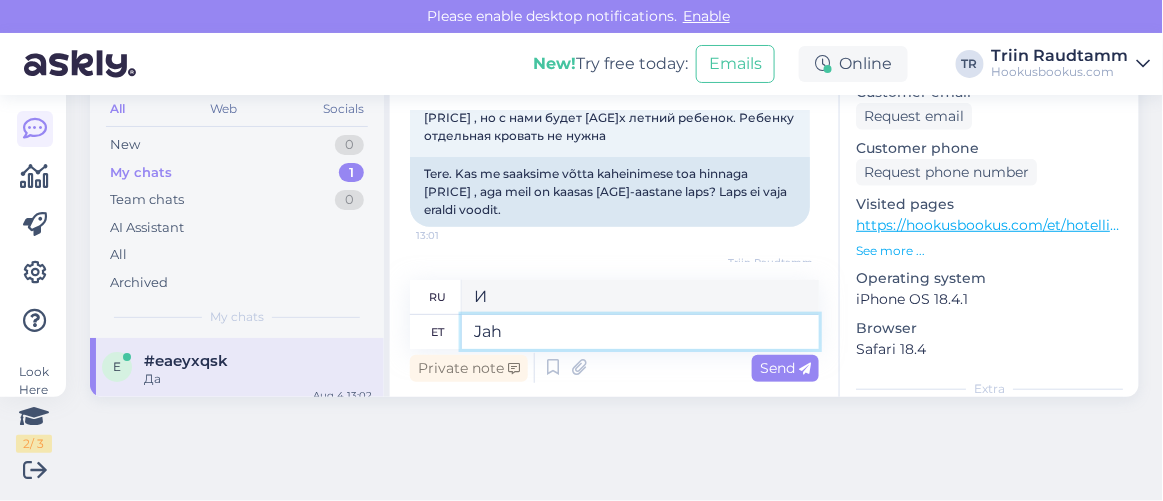 type on "Jah," 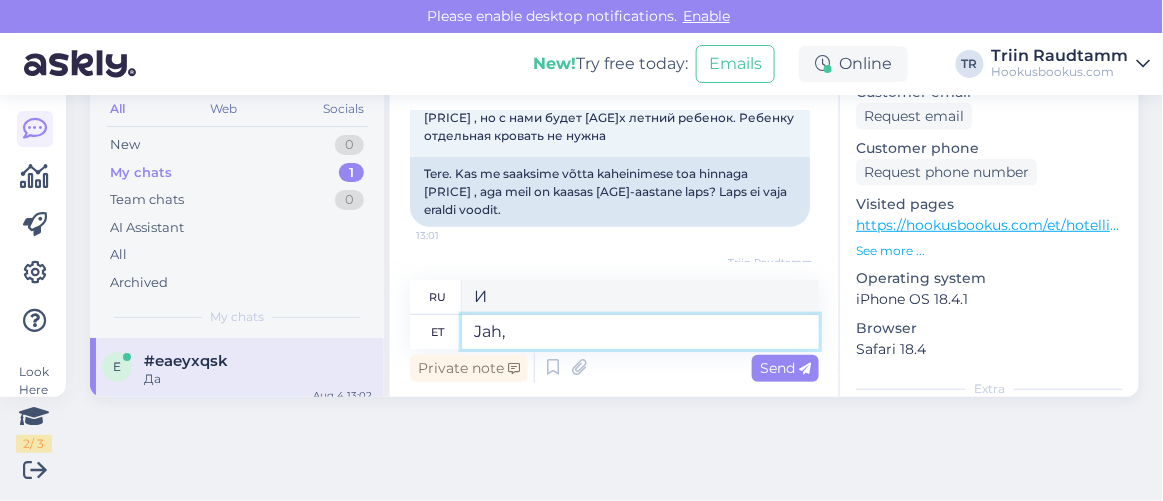 type on "Да" 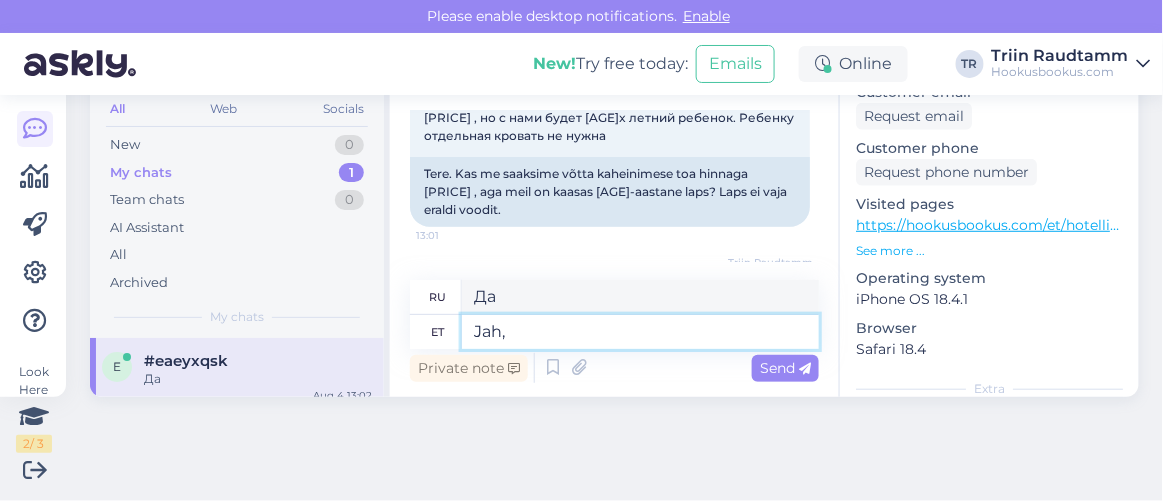 type on "Jah," 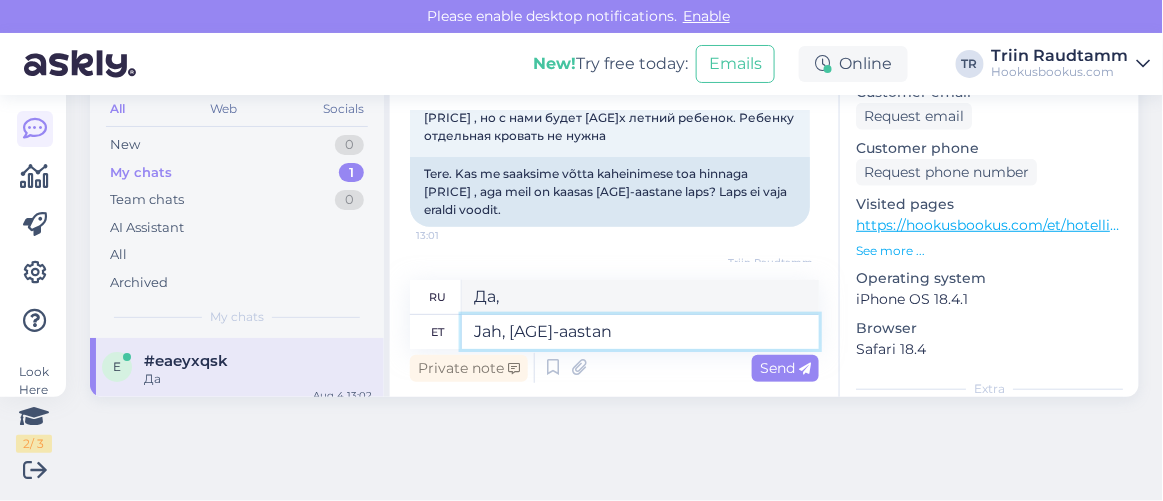 type on "Jah, [AGE]-aastane la" 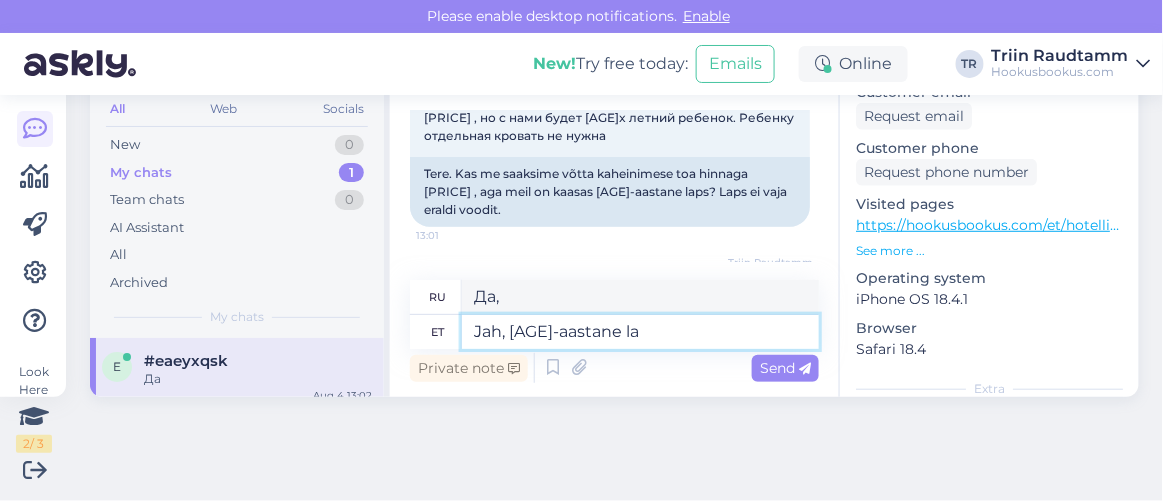 type on "Да, [AGE] года" 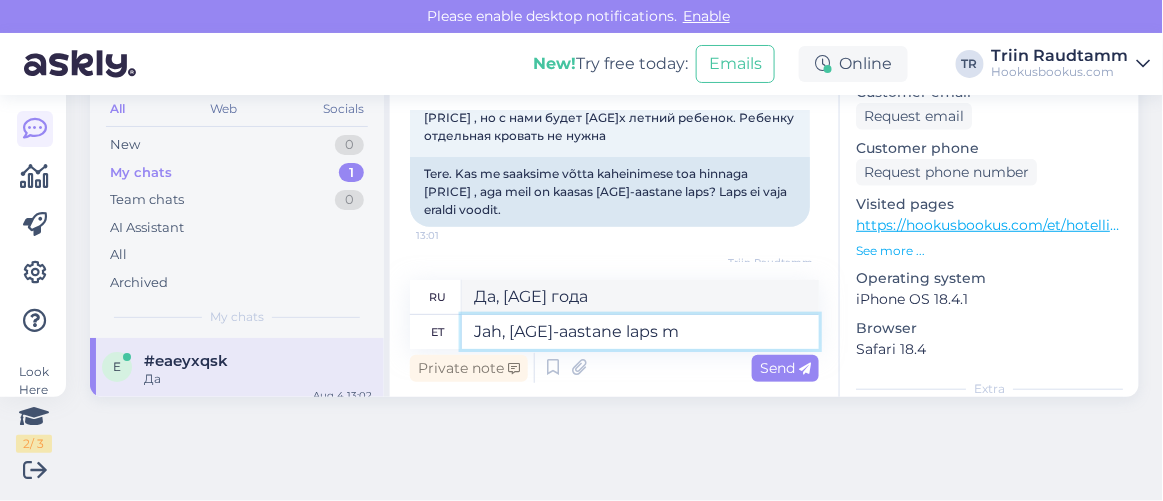 type on "Jah, [AGE]-aastane laps ma" 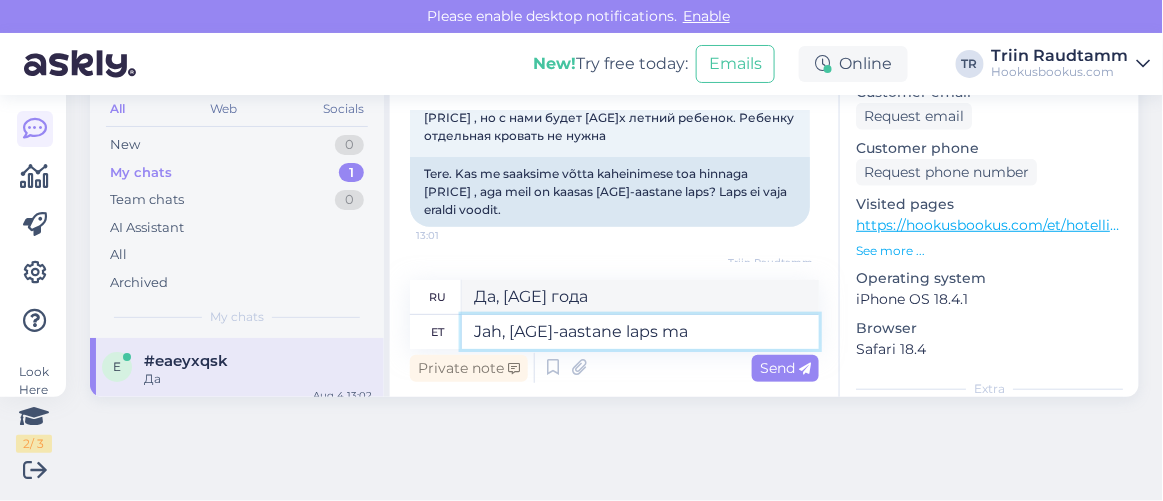 type on "Да, 2-летний ребенок" 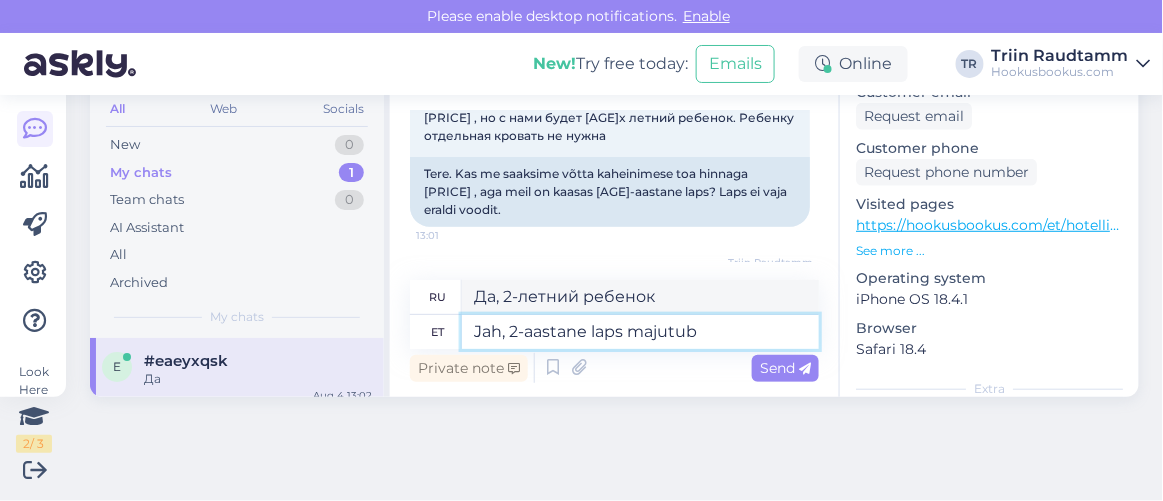 type on "Jah, [AGE]-aastane laps majutub t" 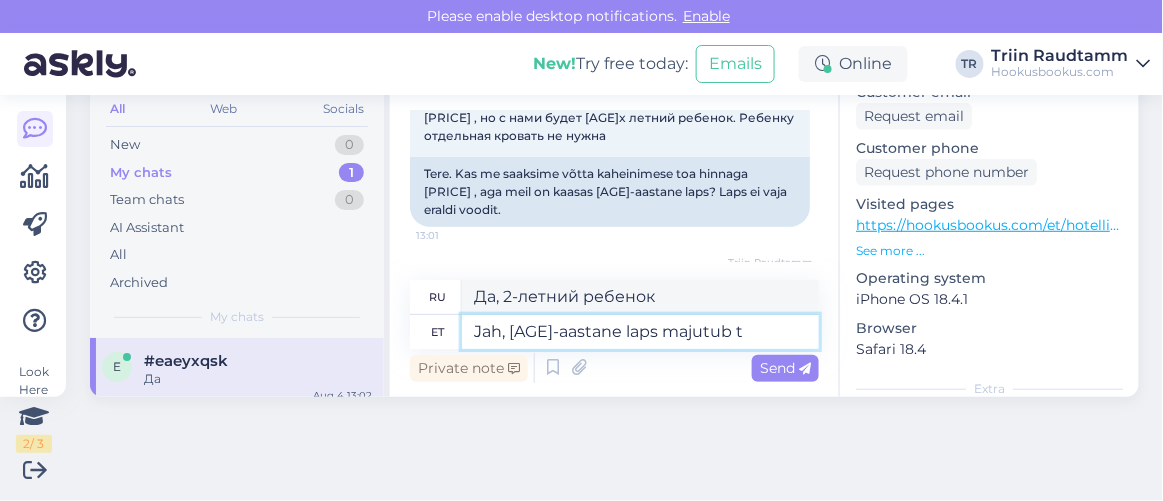 type on "Да, возможно размещение двухлетнего ребенка." 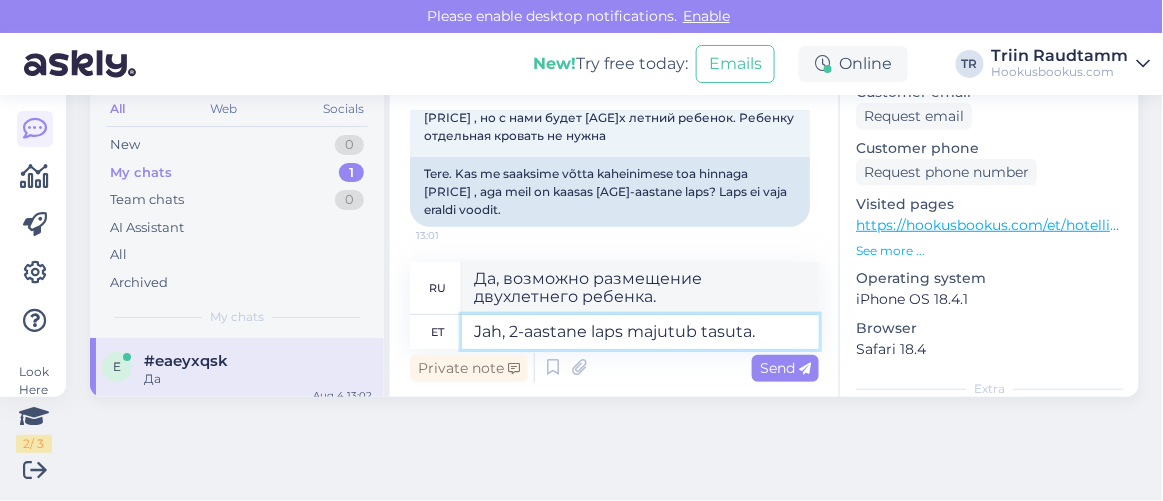 type on "Jah, 2-aastane laps majutub tasuta." 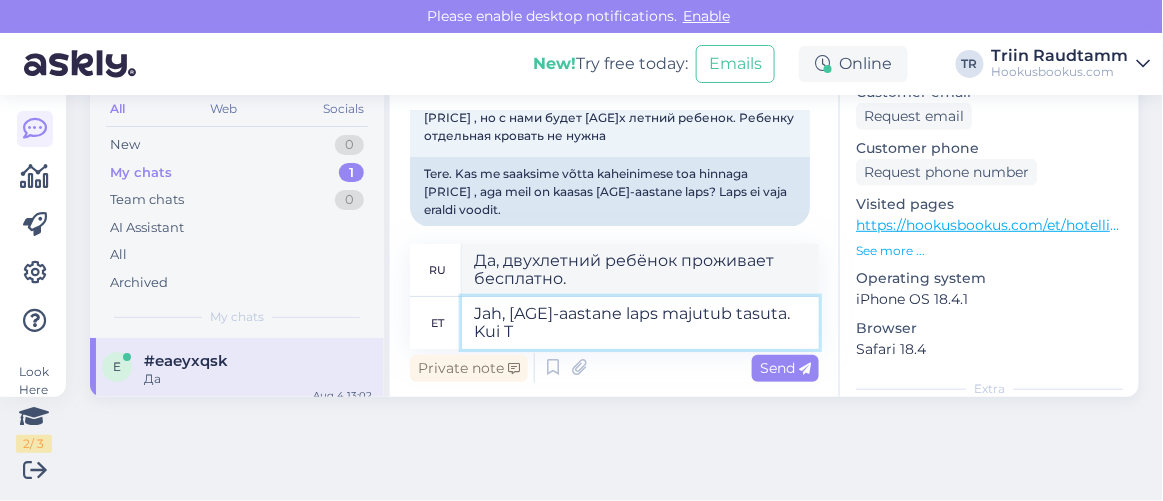 type on "Jah, [AGE]-aastane laps majutub tasuta. Kui Te" 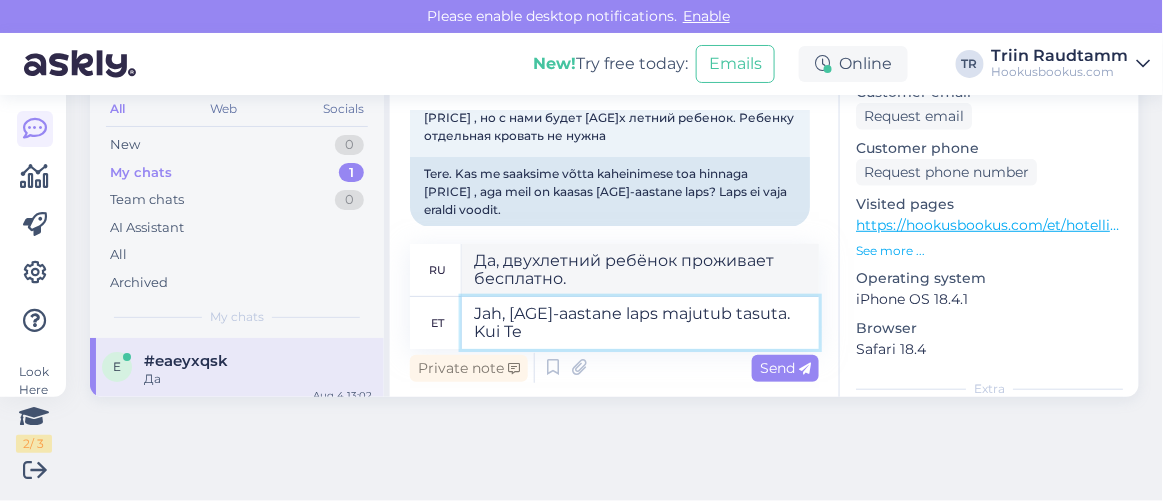 type on "Да, двухлетний ребёнок проживает бесплатно. Если" 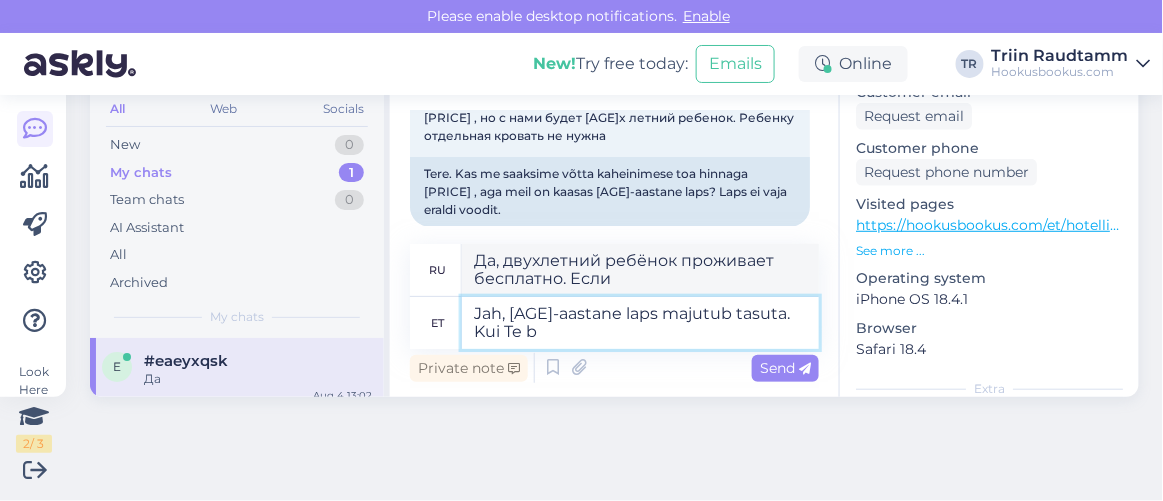 type on "Jah, 2-aastane laps majutub tasuta. Kui Te be" 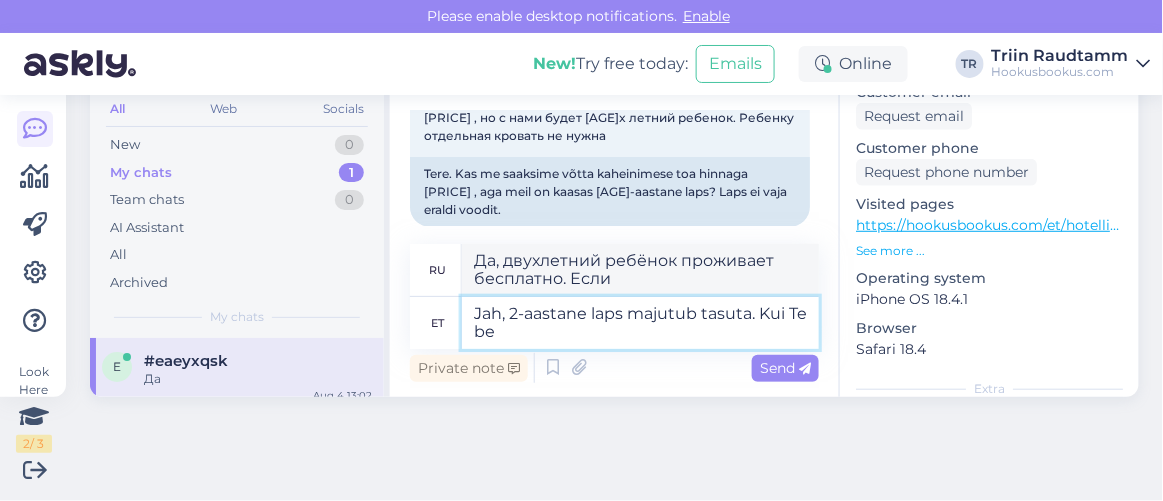 type on "Да, двухлетний ребёнок проживает бесплатно. Если вы" 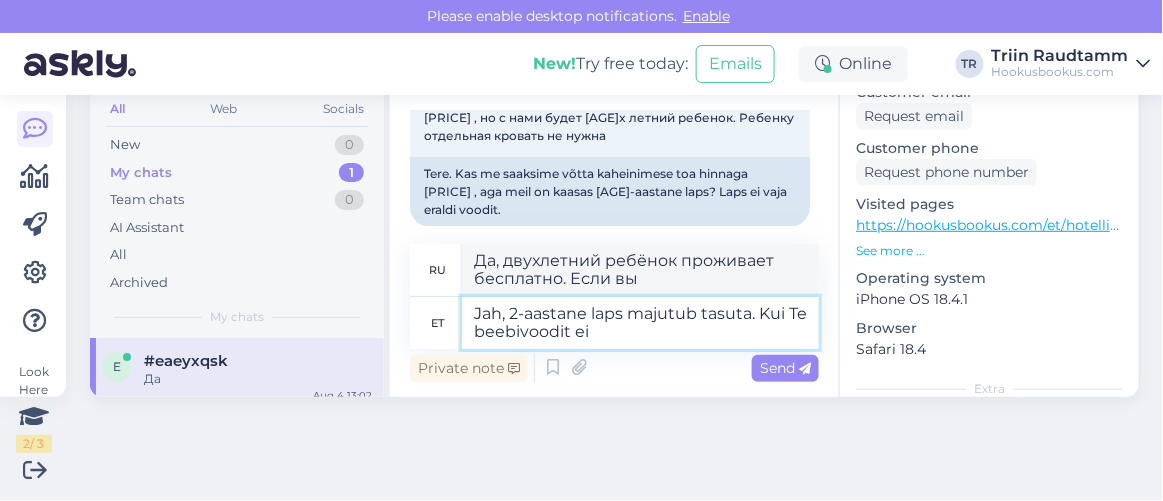 type on "Jah, 2-aastane laps majutub tasuta. Kui Te beebivoodit ei" 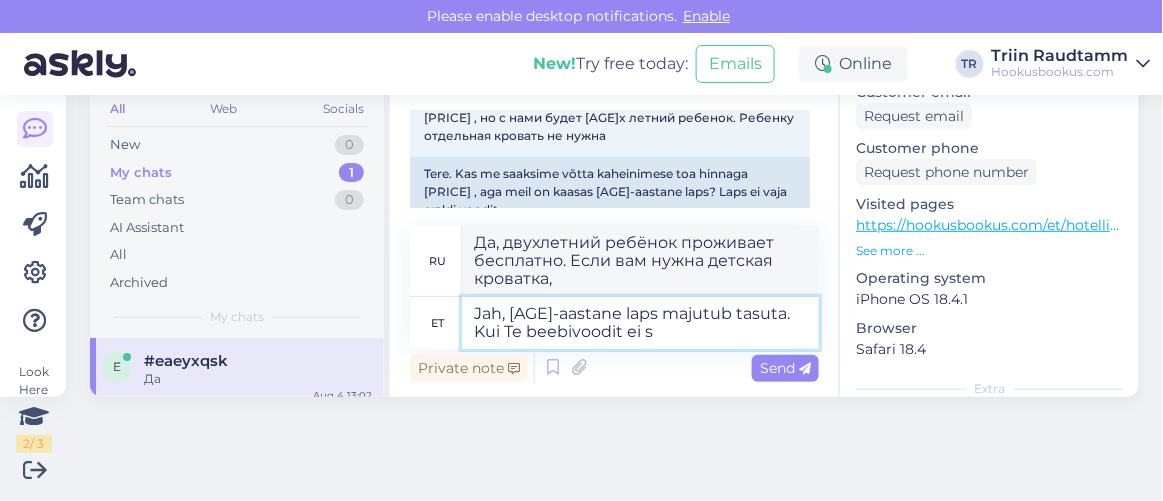 type on "Jah, [AGE]-aastane laps majutub tasuta. Kui Te beebivoodit ei so" 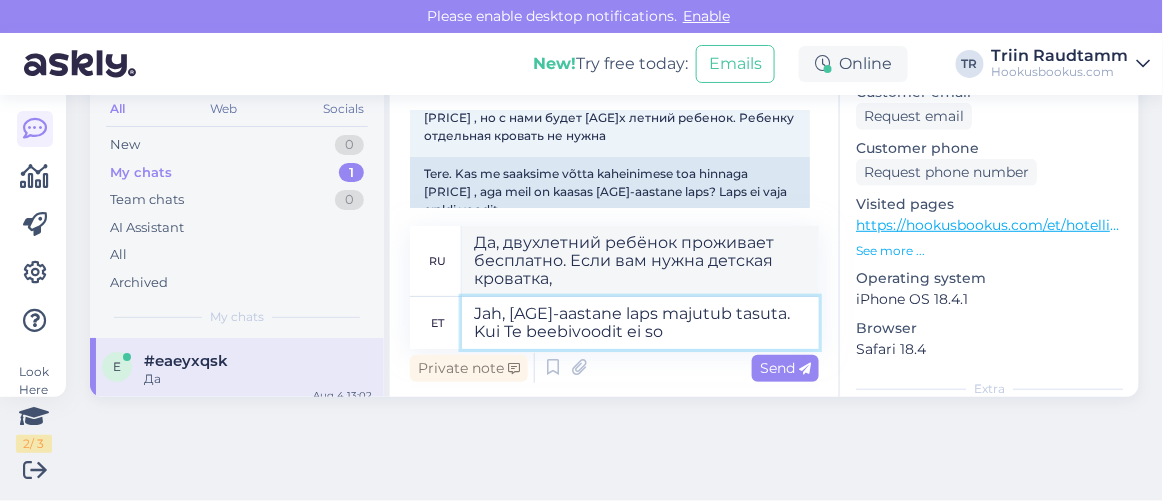 type on "Да, двухлетний ребёнок проживает бесплатно. Если вы не предоставляете детскую кроватку," 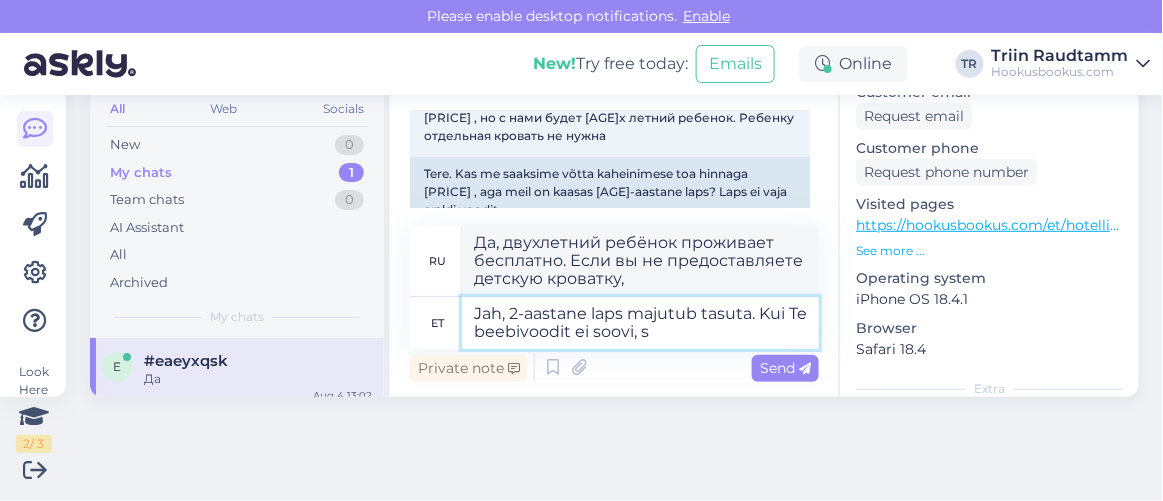 type on "Jah, [AGE]-aastane laps majutub tasuta. Kui Te beebivoodit ei soovi, si" 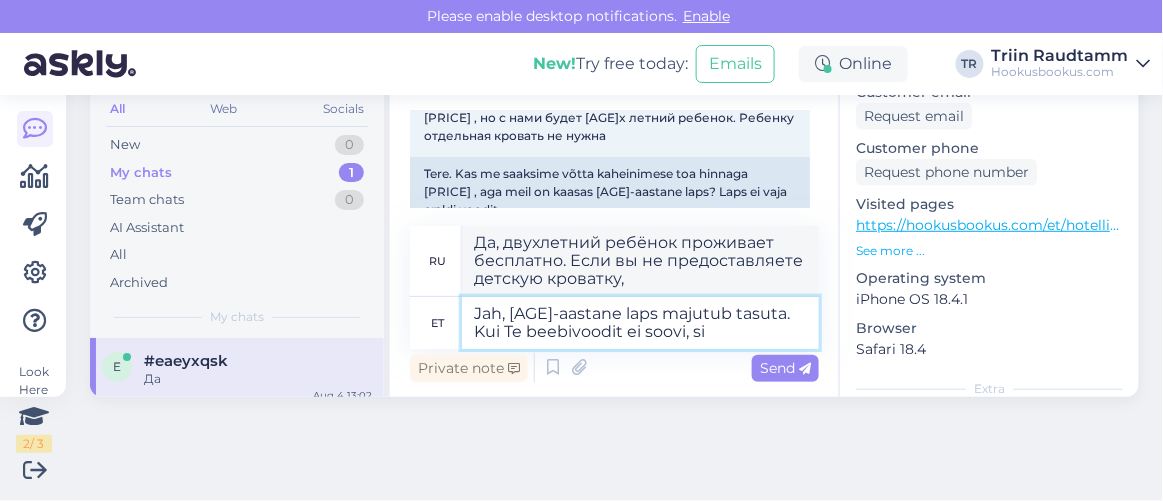 type on "Да, двухлетний ребёнок проживает бесплатно. Если вам не нужна детская кроватка," 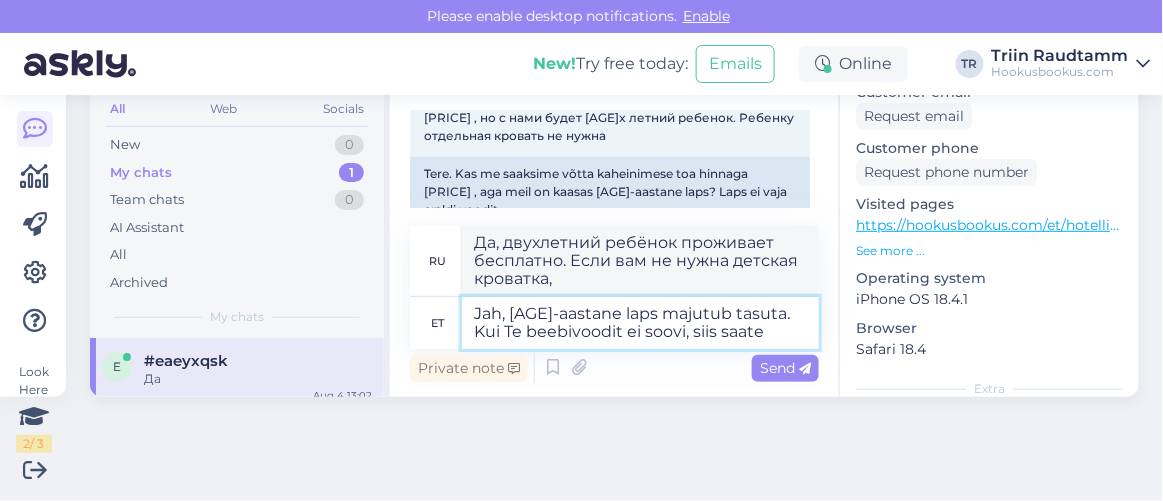 type on "Jah, [AGE]-aastane laps majutub tasuta. Kui Te beebivoodit ei soovi, siis saate s" 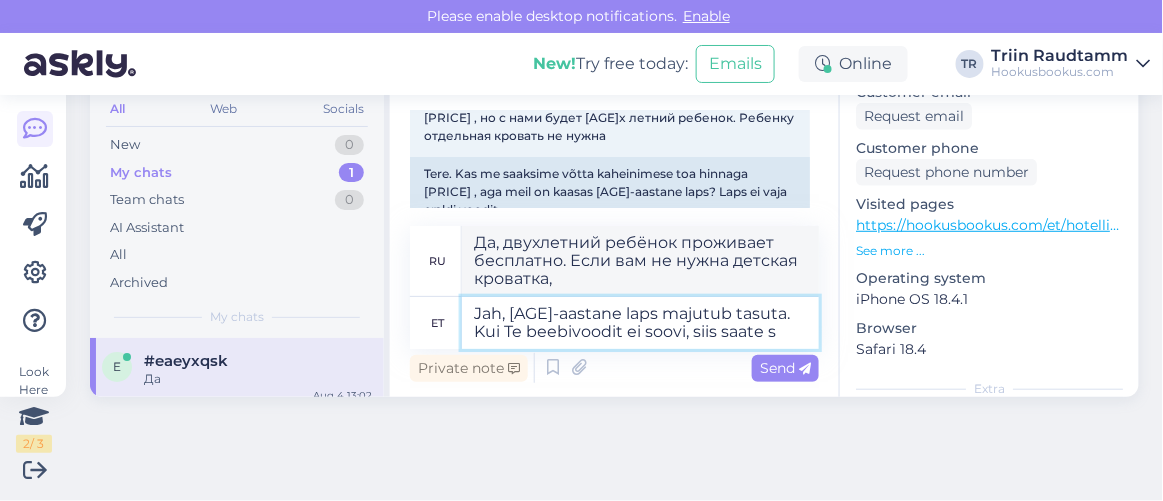 type on "Да, двухлетний ребёнок проживает бесплатно. Если вам не нужна детская кроватка, вы можете" 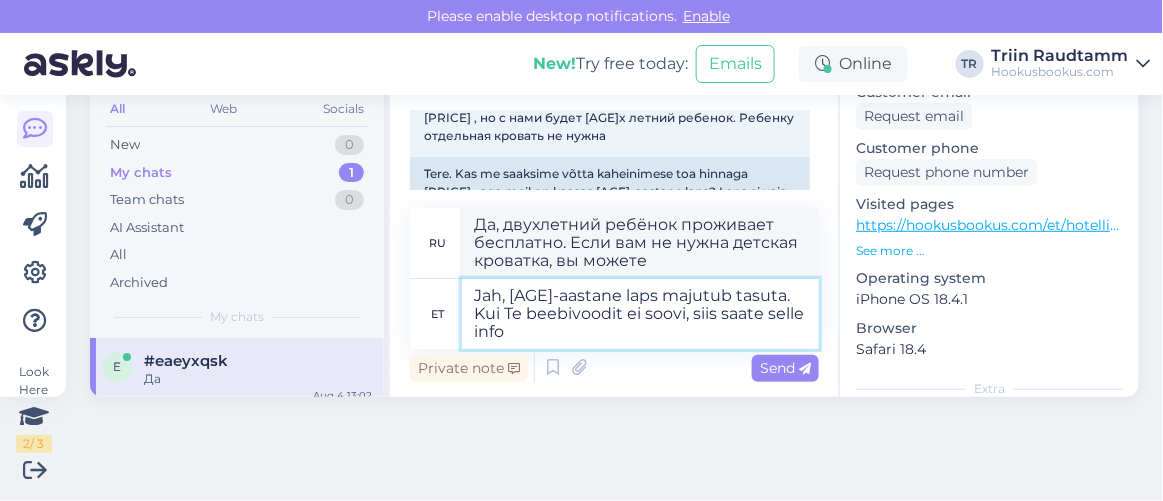 type on "Jah, [AGE]-aastane laps majutub tasuta. Kui Te beebivoodit ei soovi, siis saate selle info m" 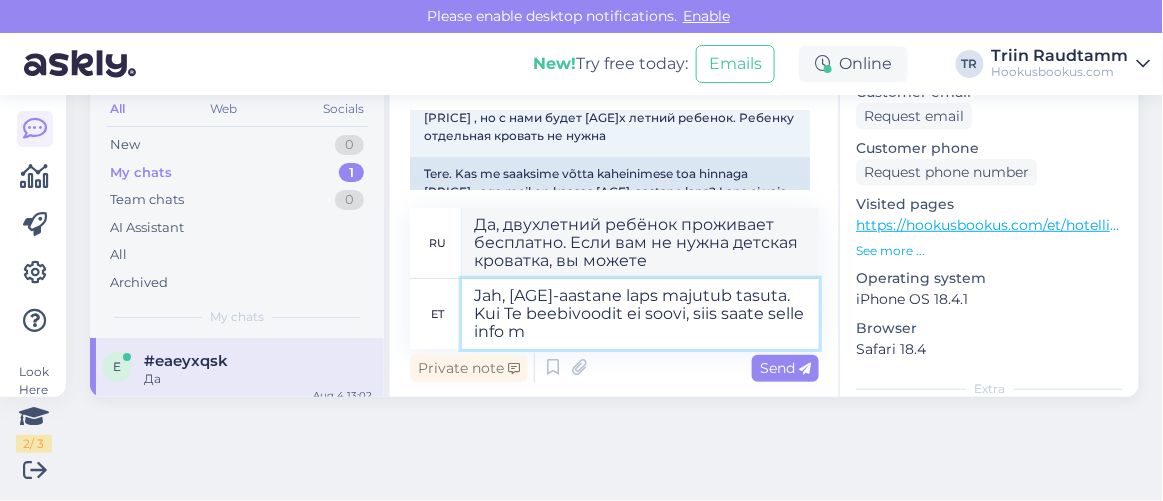 type on "Да, двухлетний ребёнок проживает бесплатно. Если вам не нужна детская кроватка, вы получите эту информацию." 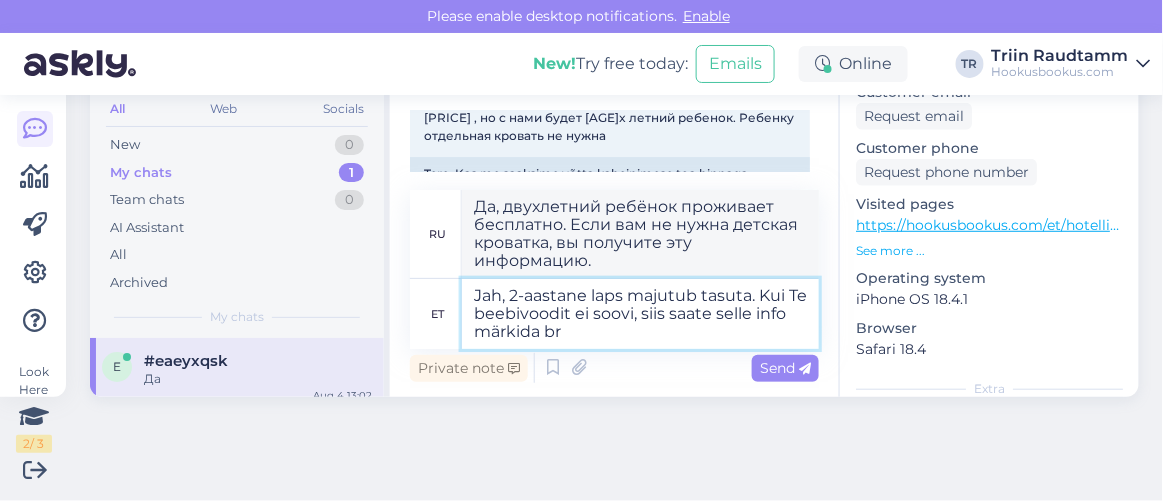 type on "Jah, [AGE]-aastane laps majutub tasuta. Kui Te beebivoodit ei soovi, siis saate selle info märkida bro" 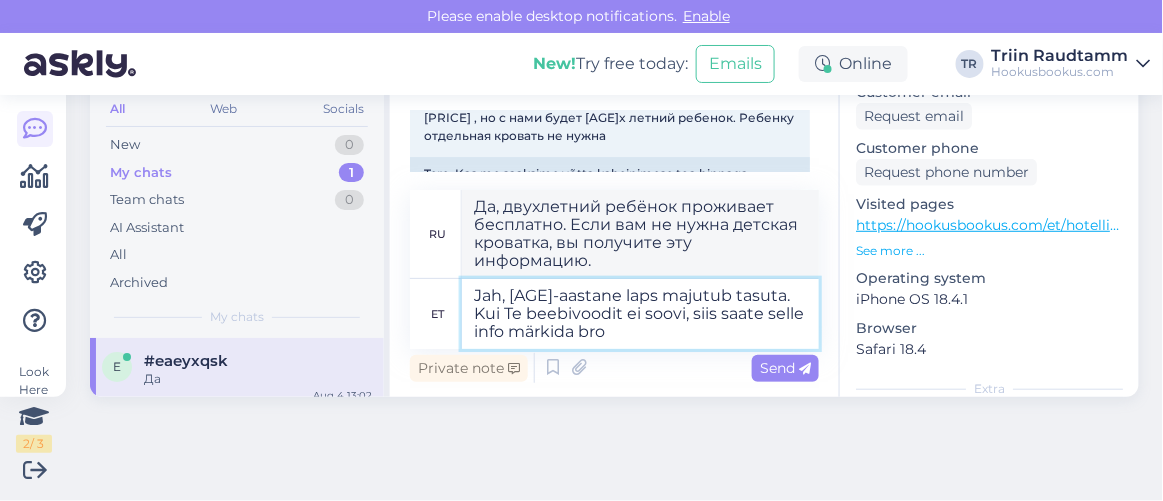 type on "Да, проживание ребёнка в возрасте [AGE] лет бесплатно. Если вам не нужна детская кроватка, вы можете указать это в информации." 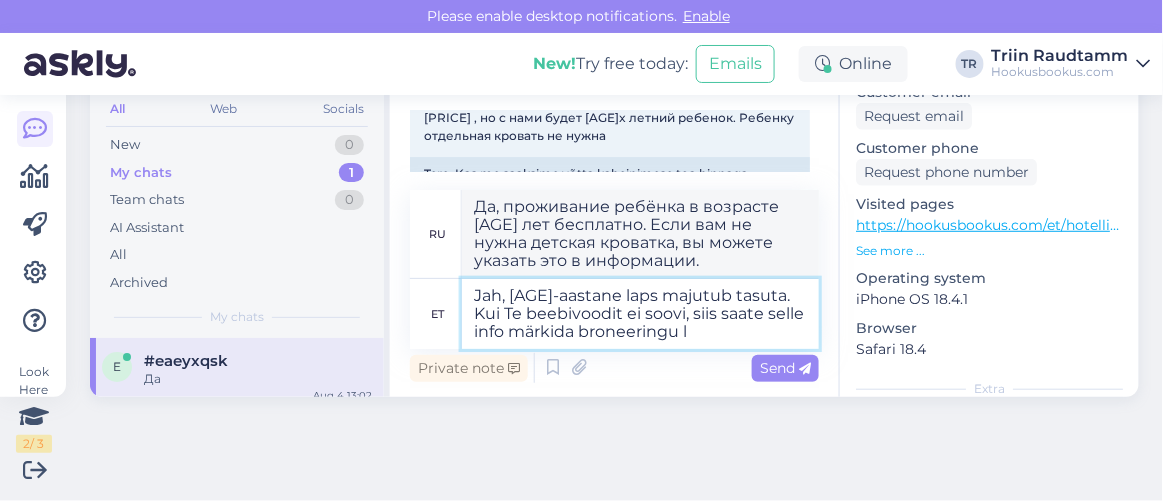 type on "Jah, [AGE]-aastane laps majutub tasuta. Kui Te beebivoodit ei soovi, siis saate selle info märkida broneeringu li" 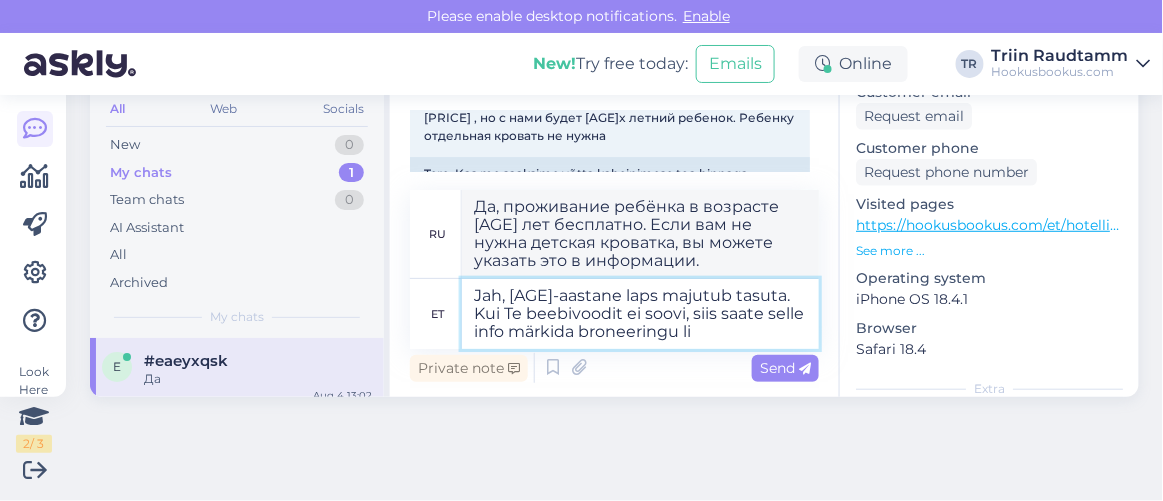 type on "Да, ребёнок в возрасте [AGE] лет проживает бесплатно. Если вам не нужна детская кроватка, вы можете указать это при бронировании." 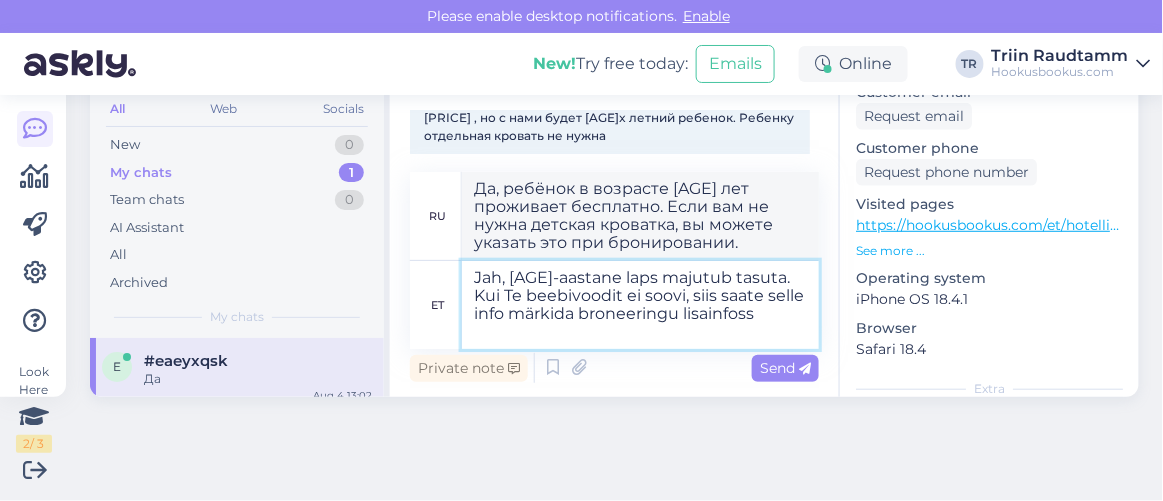 type on "Jah, [AGE]-aastane laps majutub tasuta. Kui Te beebivoodit ei soovi, siis saate selle info märkida broneeringu lisainfosse" 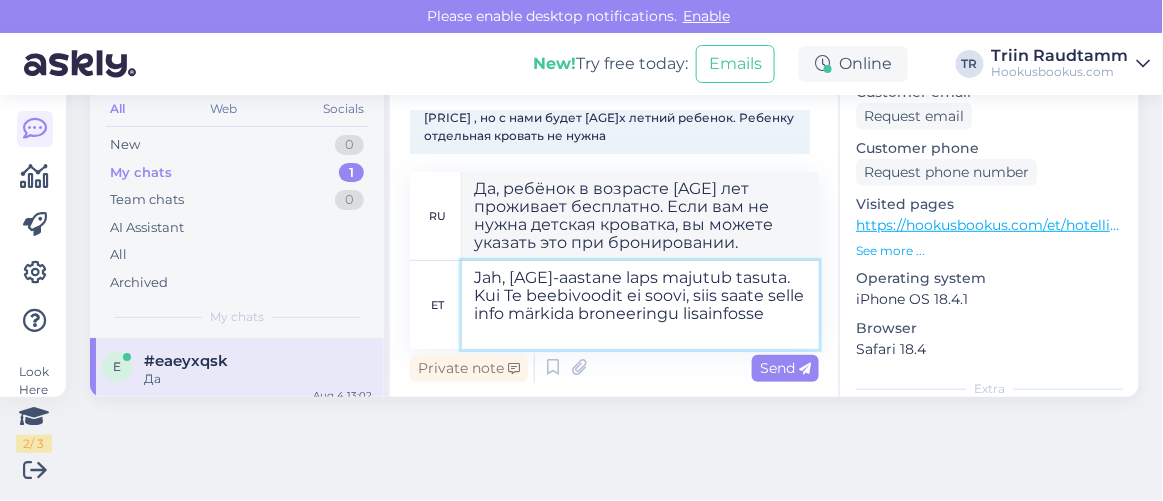 type on "Да, ребёнок до [AGE] лет размещается бесплатно. Если вам не нужна детская кроватка, вы можете указать это в дополнительной информации при бронировании." 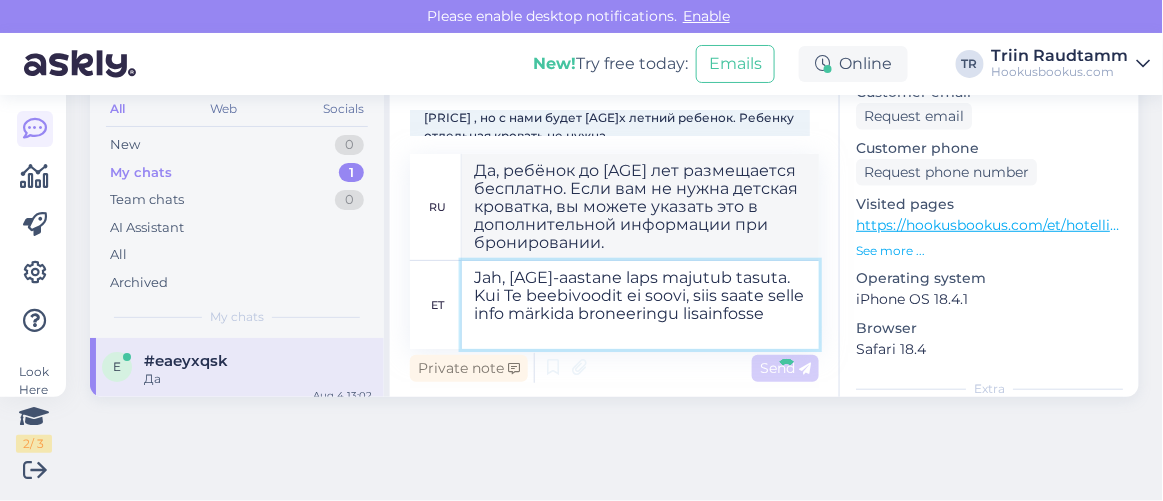 type 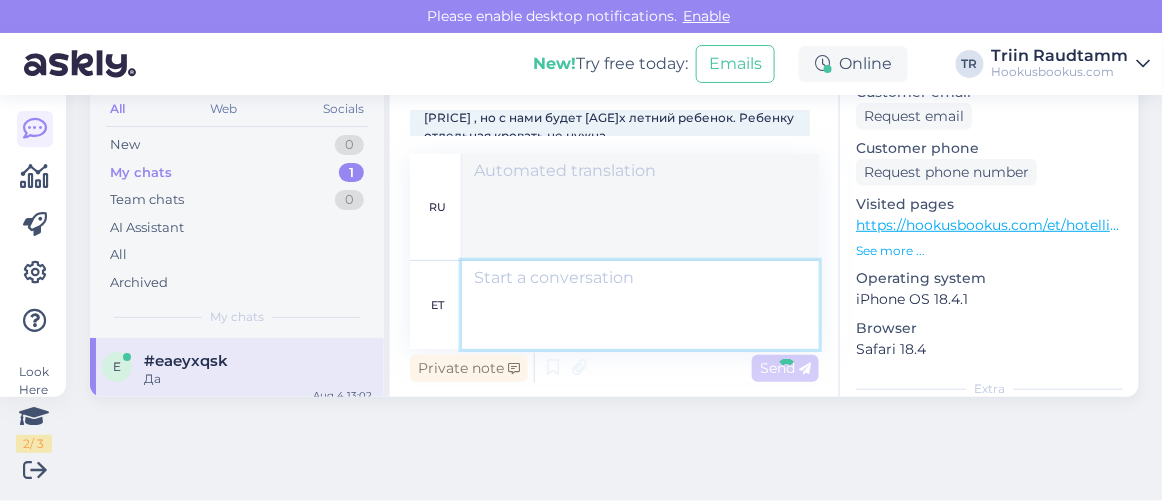 scroll, scrollTop: 676, scrollLeft: 0, axis: vertical 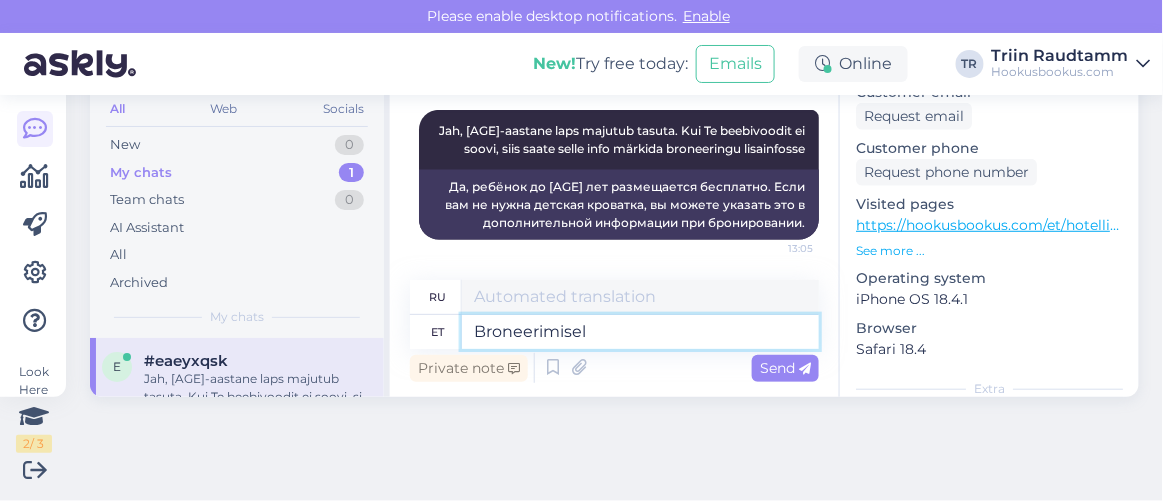 type on "Broneerimisel s" 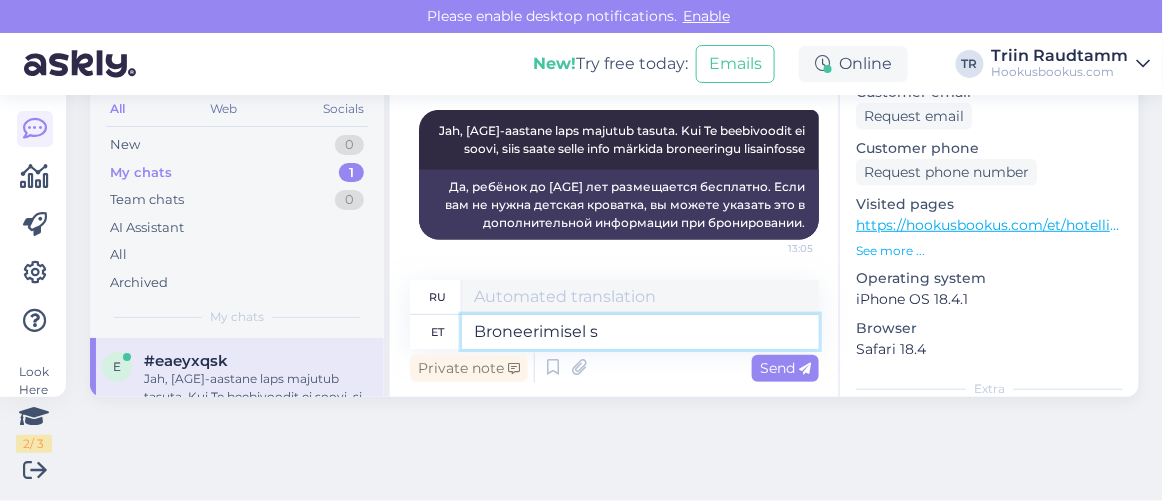 type on "При бронировании" 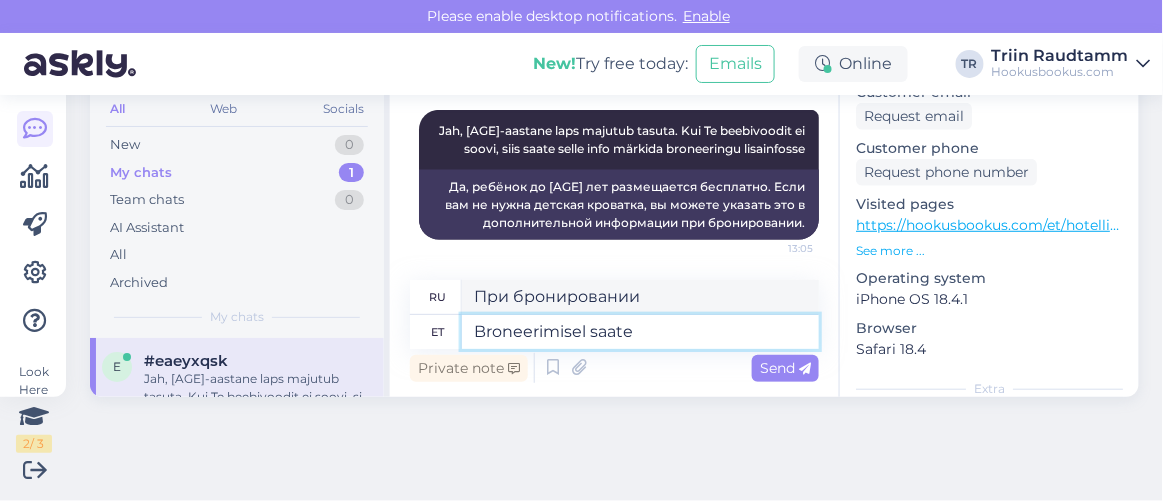 type on "Broneerimisel saate" 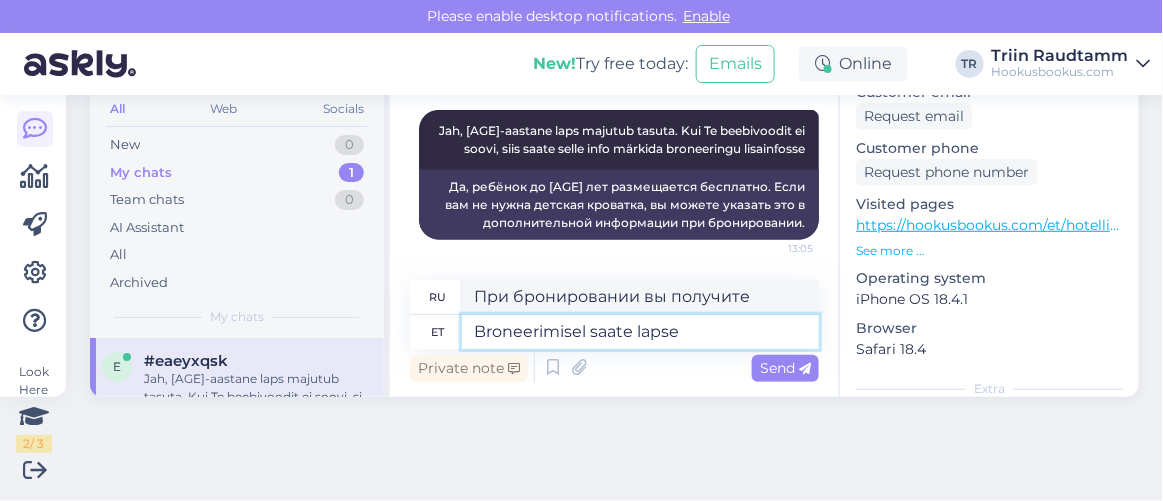 type on "Broneerimisel saate lapse m" 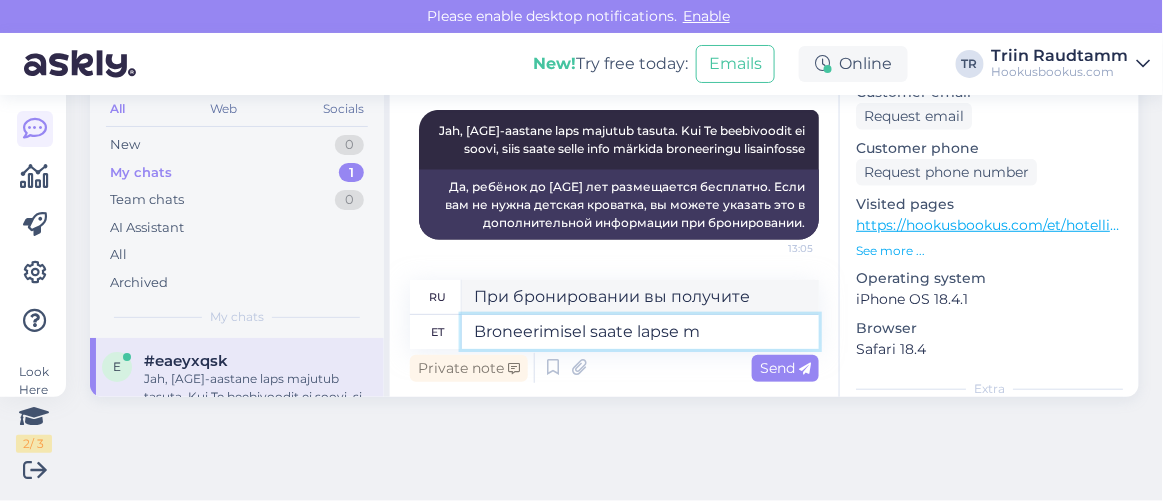 type on "При бронировании вы получите ребенка" 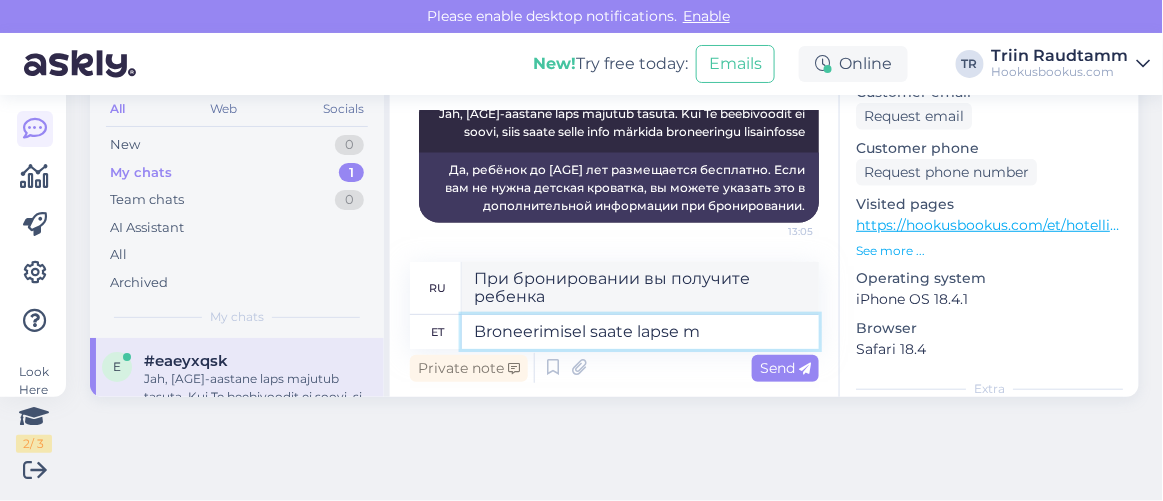 scroll, scrollTop: 693, scrollLeft: 0, axis: vertical 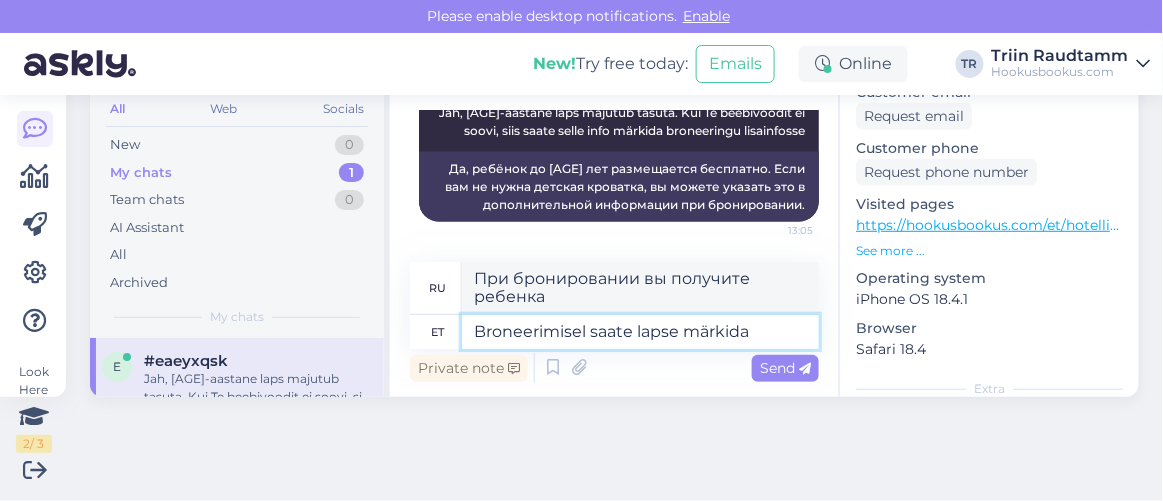 type on "Broneerimisel saate lapse märkida" 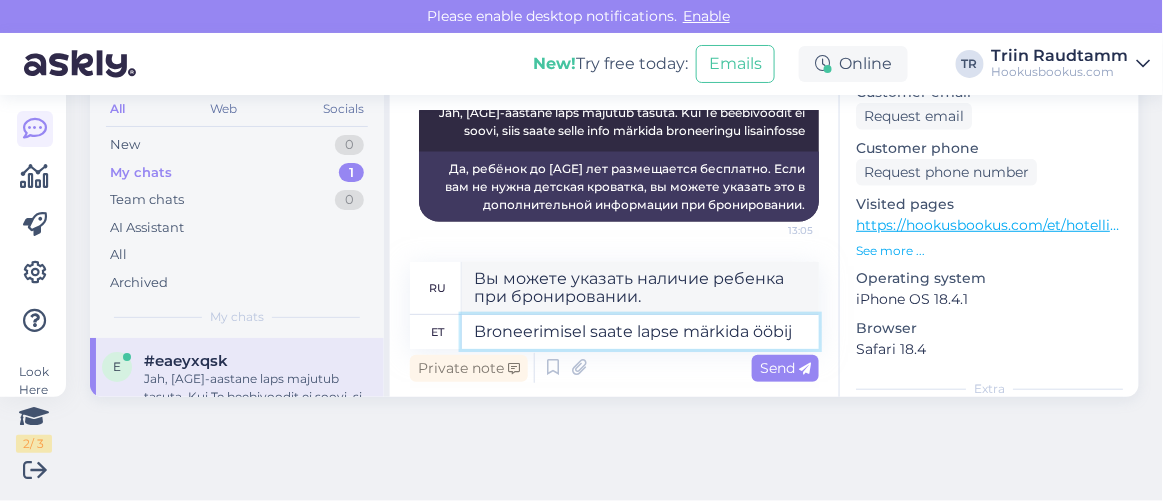 scroll, scrollTop: 712, scrollLeft: 0, axis: vertical 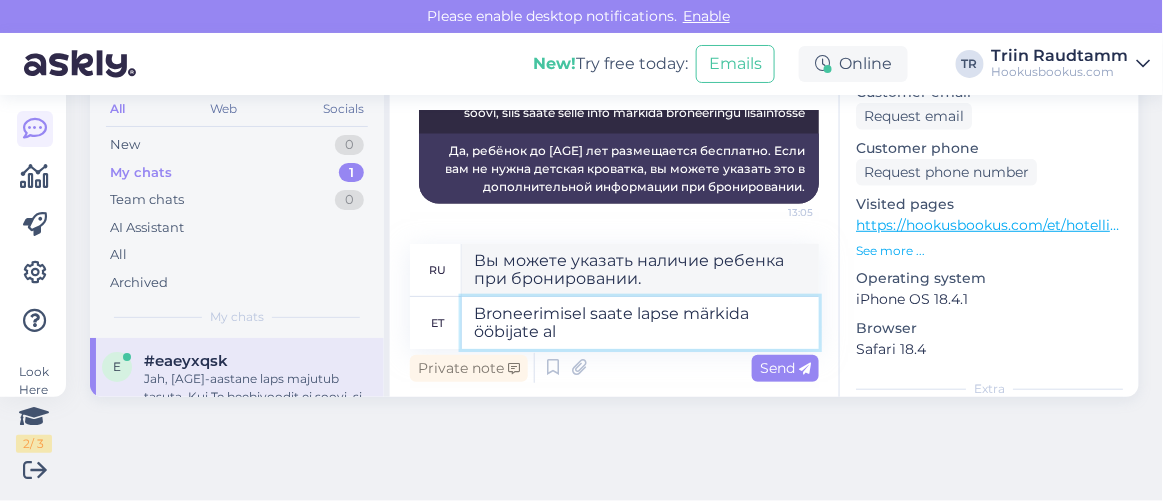 type on "Broneerimisel saate lapse märkida ööbijate all" 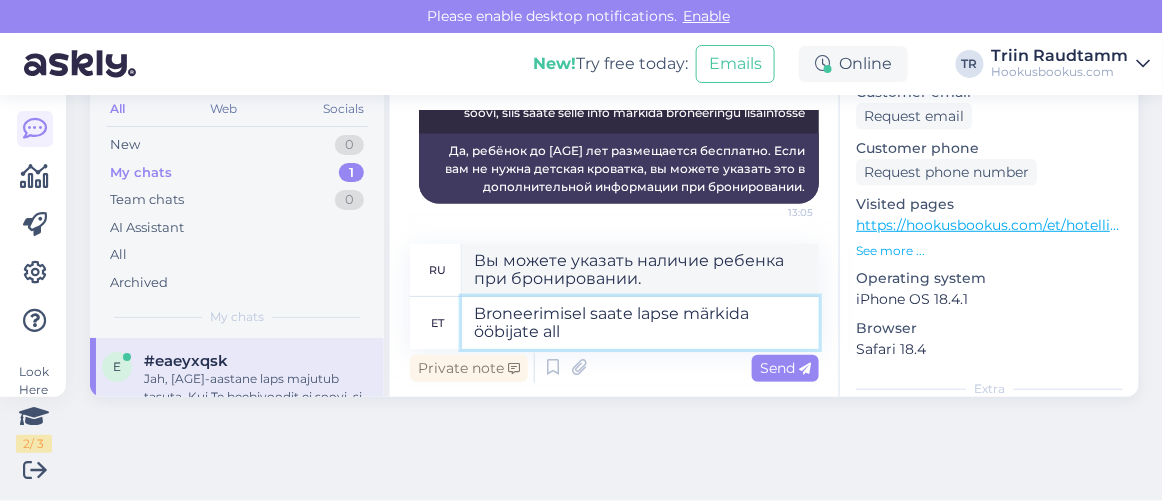 type on "При бронировании вы можете отметить ребенка как гостя." 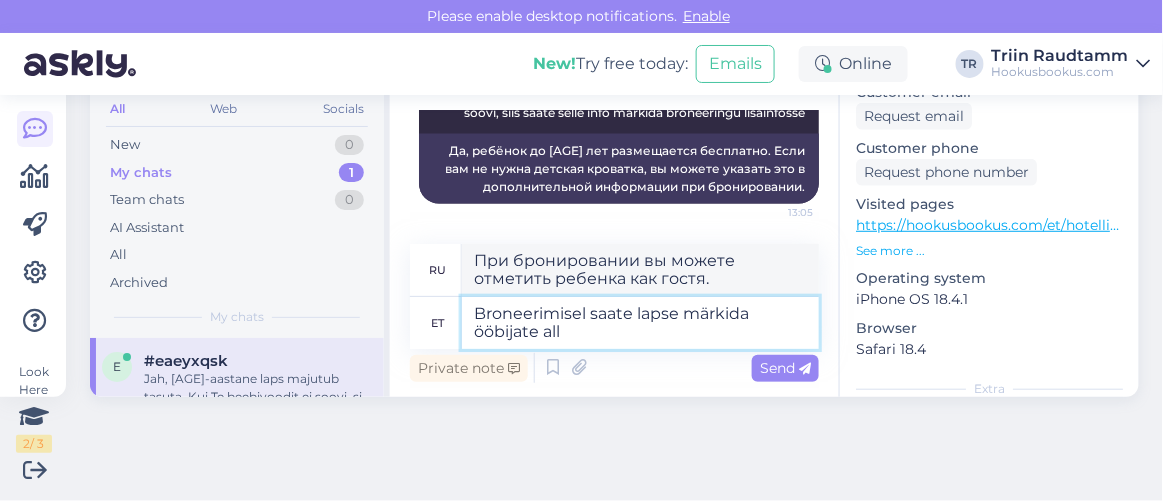 type on "Broneerimisel saate lapse märkida ööbijate alla" 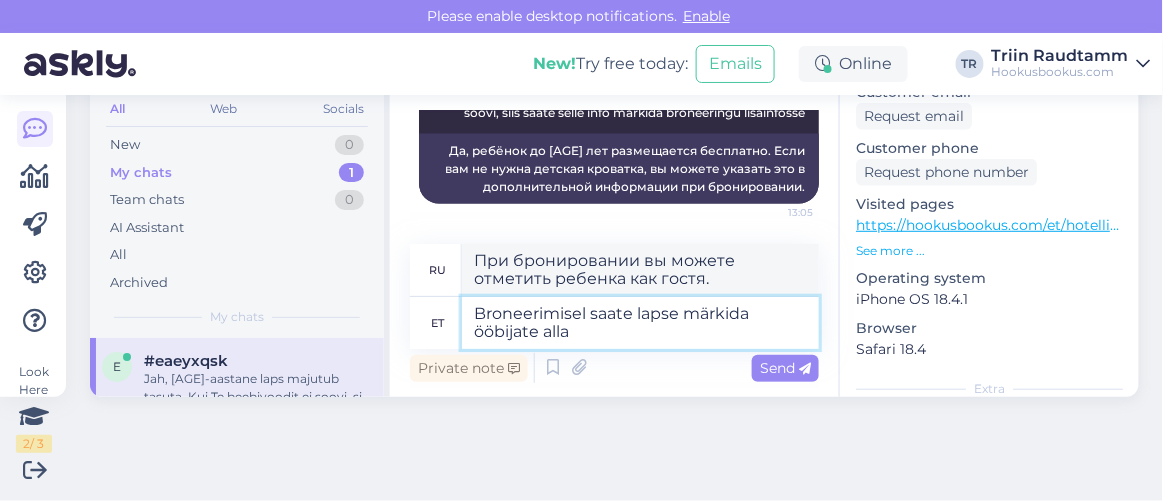 type 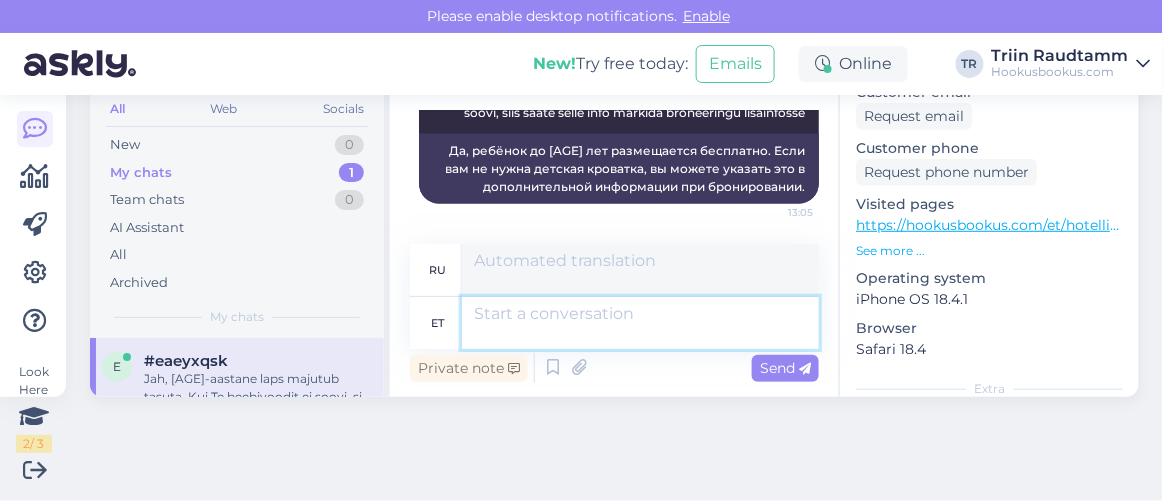 scroll, scrollTop: 813, scrollLeft: 0, axis: vertical 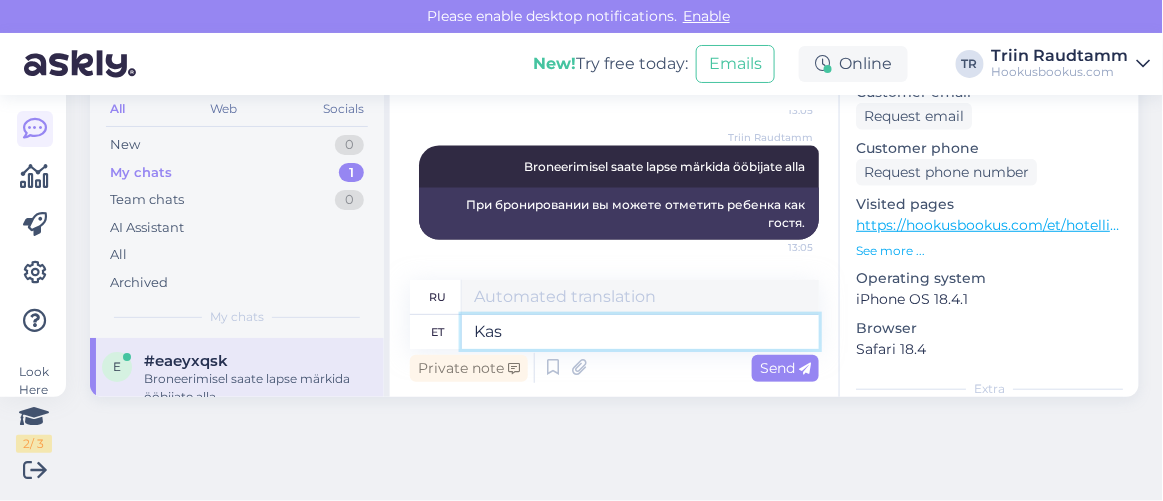 type on "Kas" 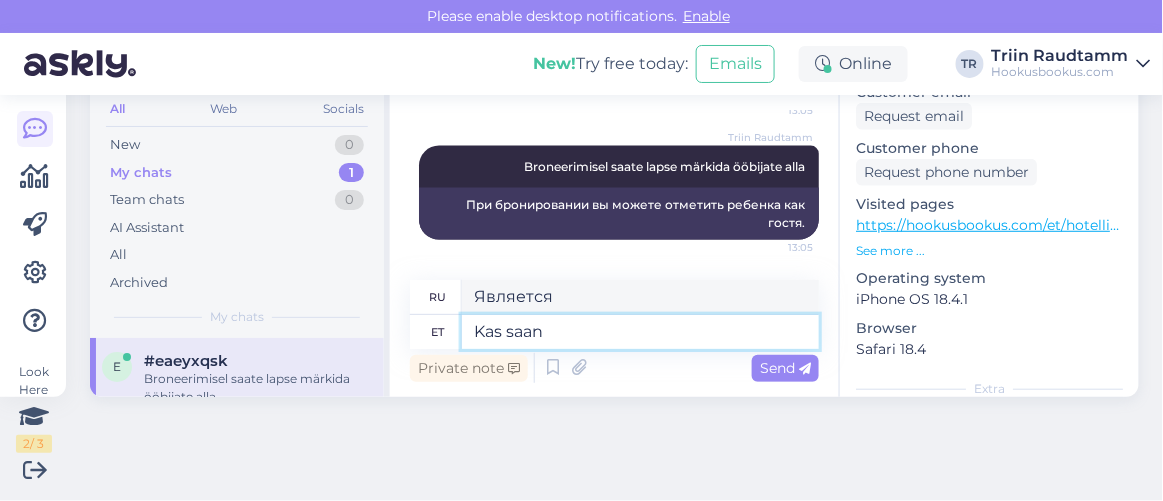 type on "Kas saan v" 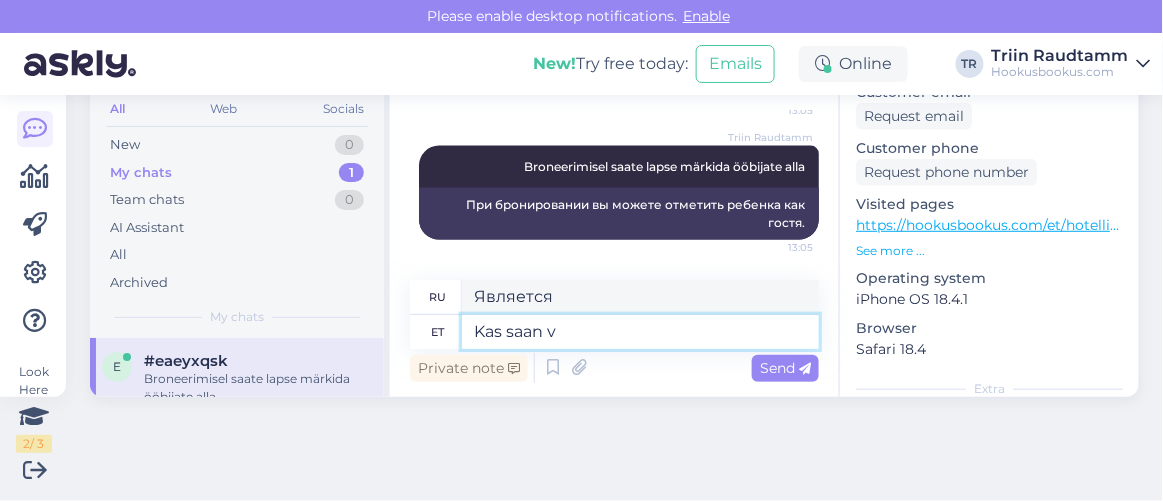 type on "Могу ли я" 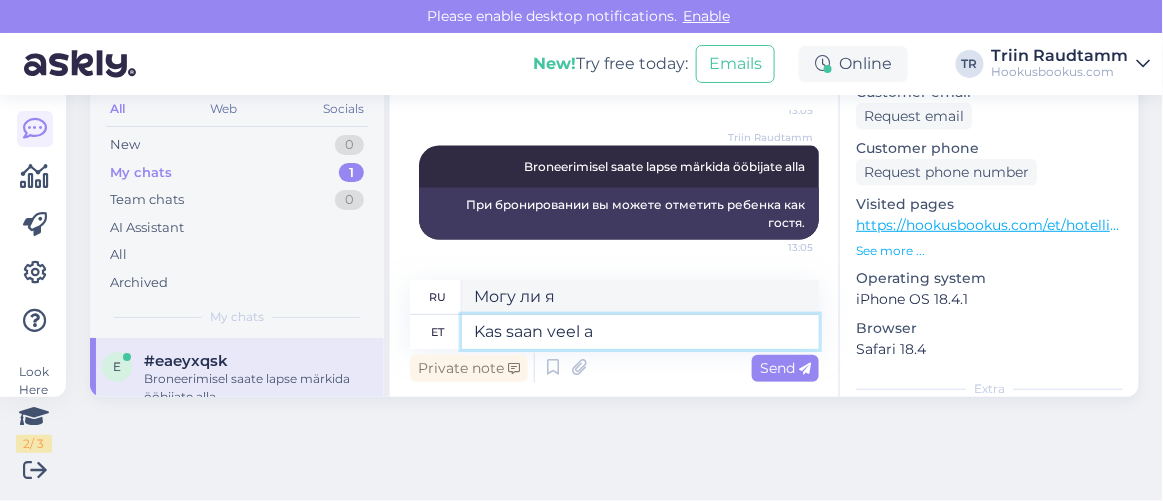 type on "Kas saan veel ab" 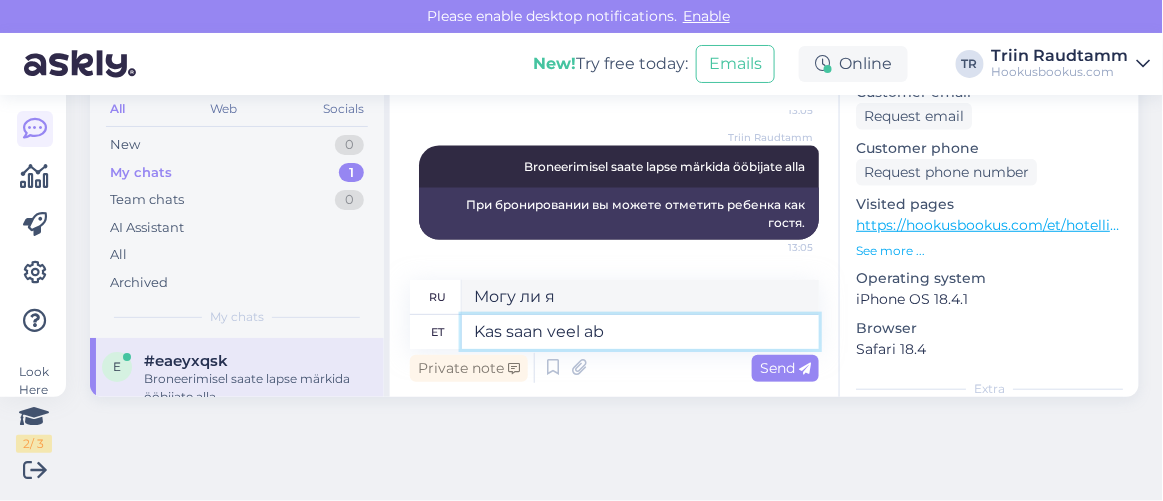 type on "Можно мне еще?" 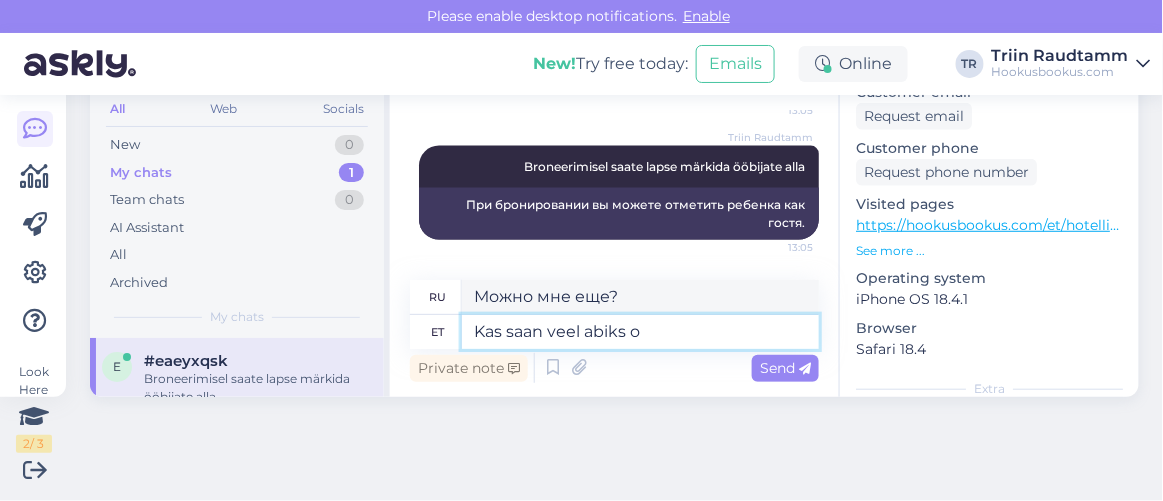 type on "Kas saan veel abiks ol" 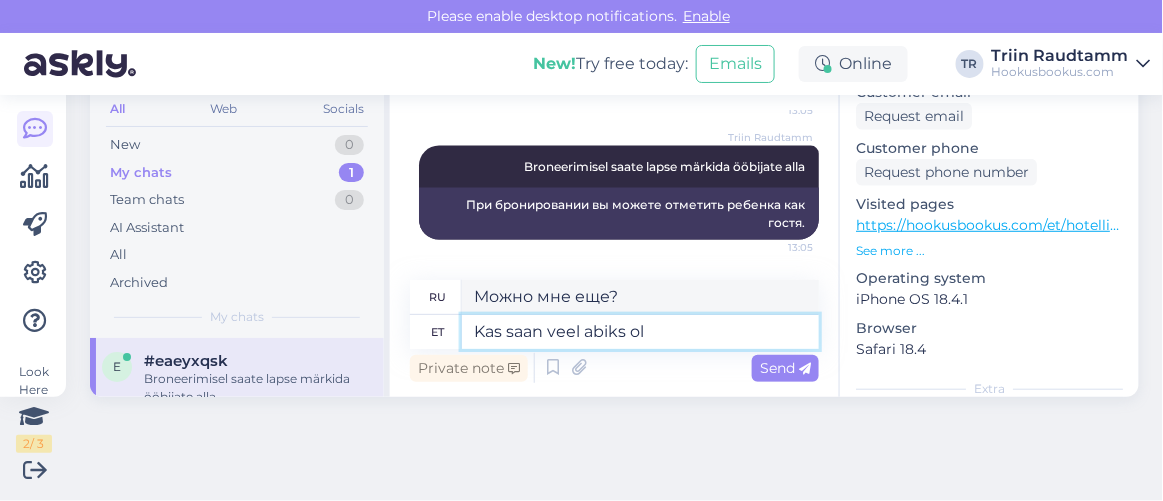 type on "Могу ли я еще помочь?" 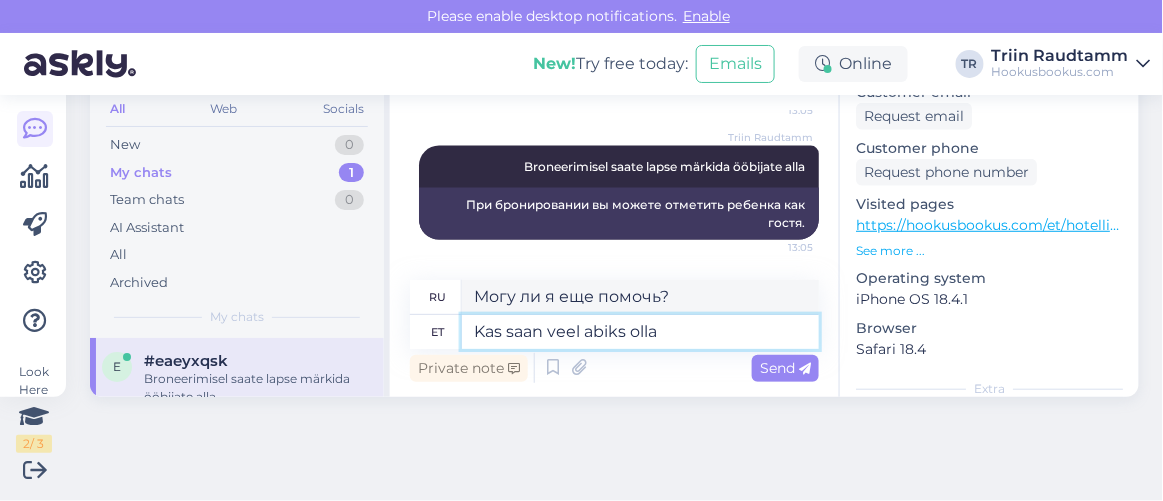 type on "Kas saan veel abiks olla?" 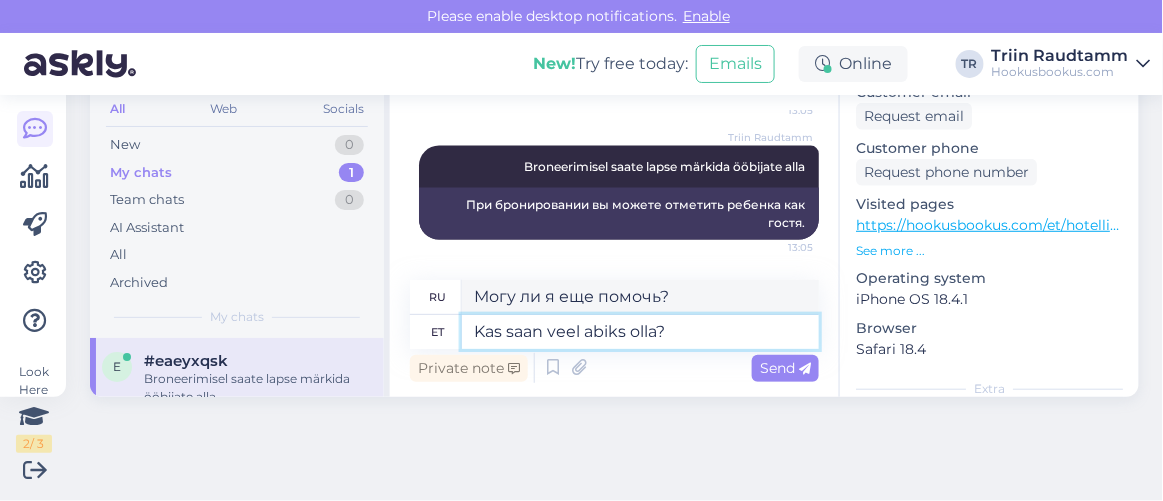 type 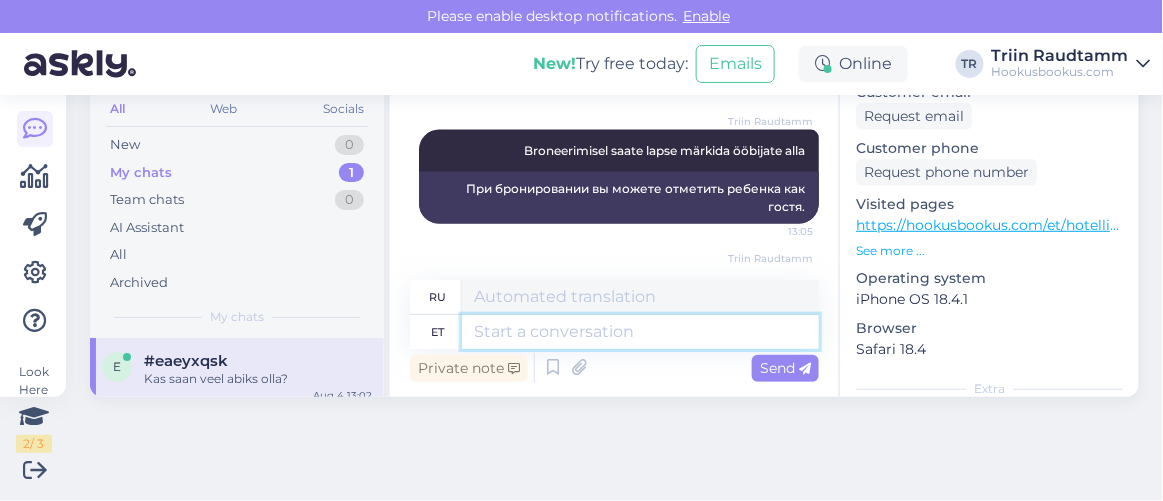 scroll, scrollTop: 933, scrollLeft: 0, axis: vertical 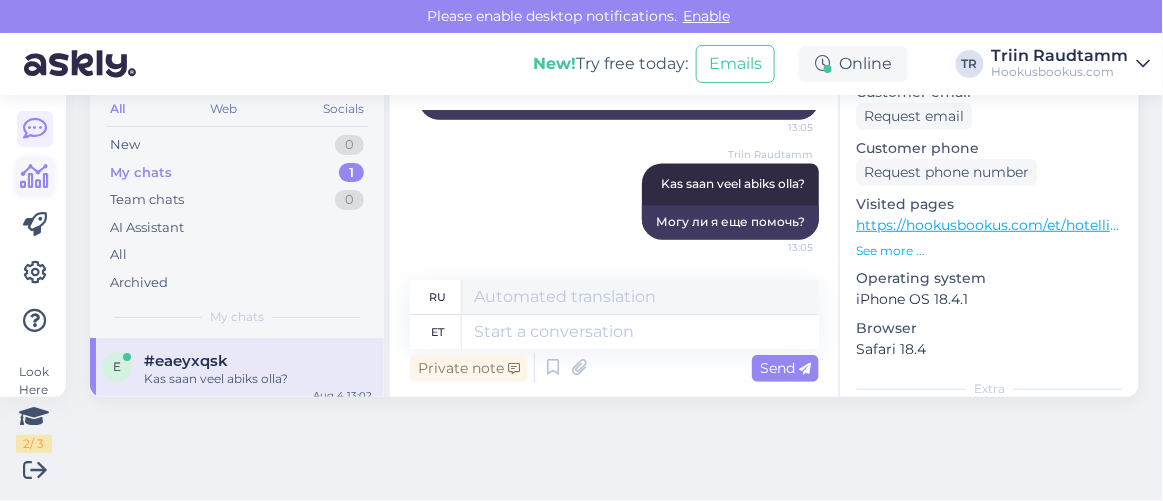 click at bounding box center [35, 177] 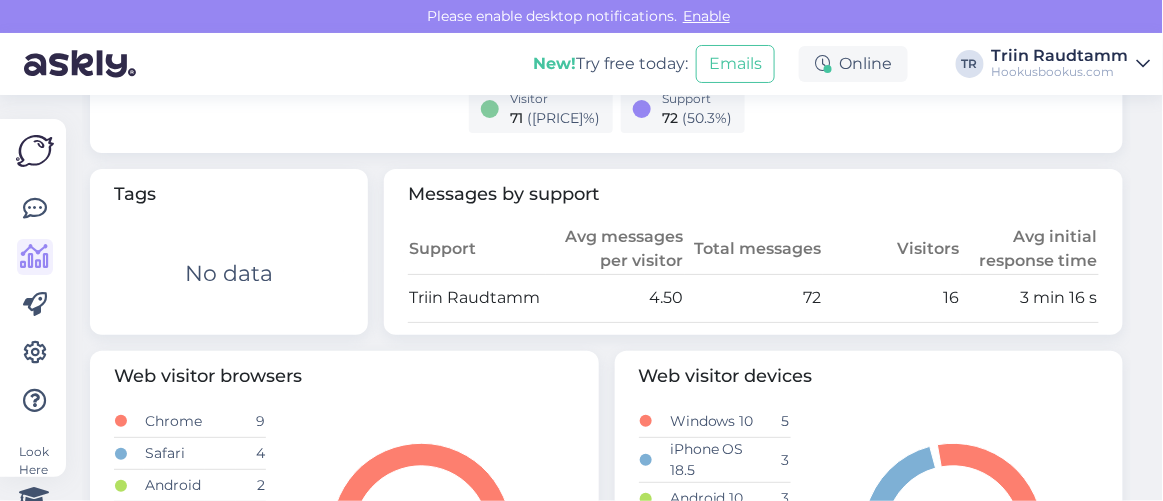 scroll, scrollTop: 909, scrollLeft: 0, axis: vertical 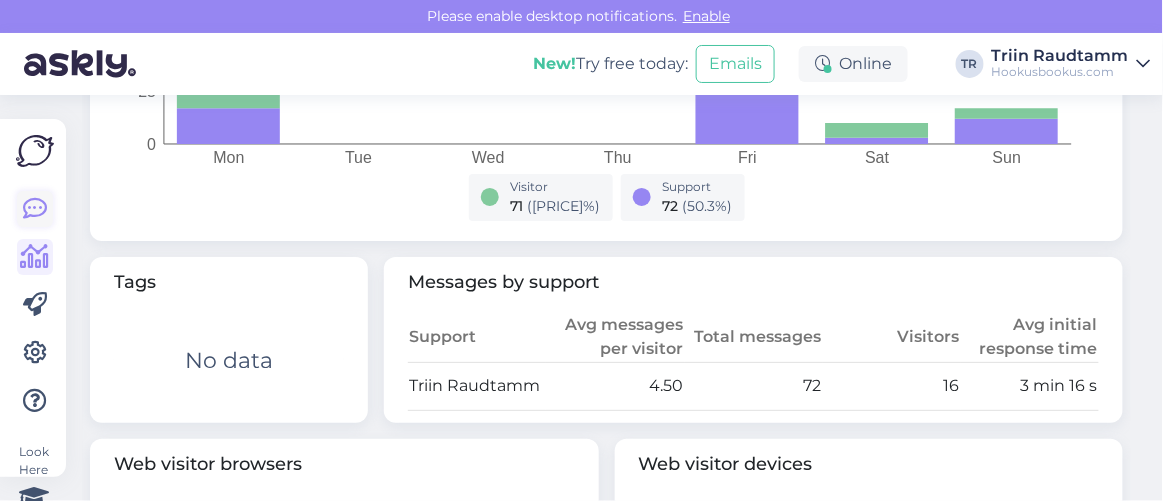 click at bounding box center (35, 209) 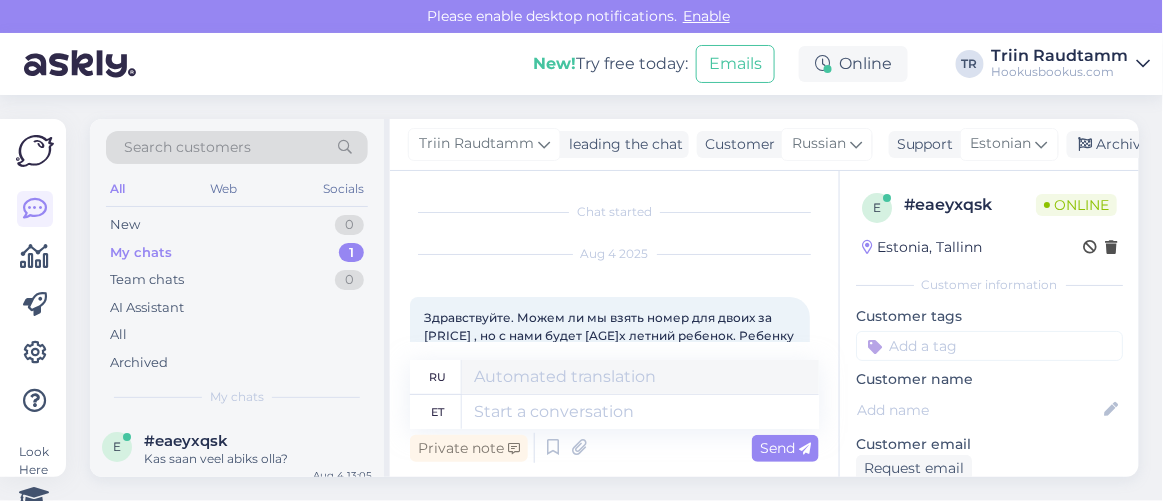 scroll, scrollTop: 80, scrollLeft: 0, axis: vertical 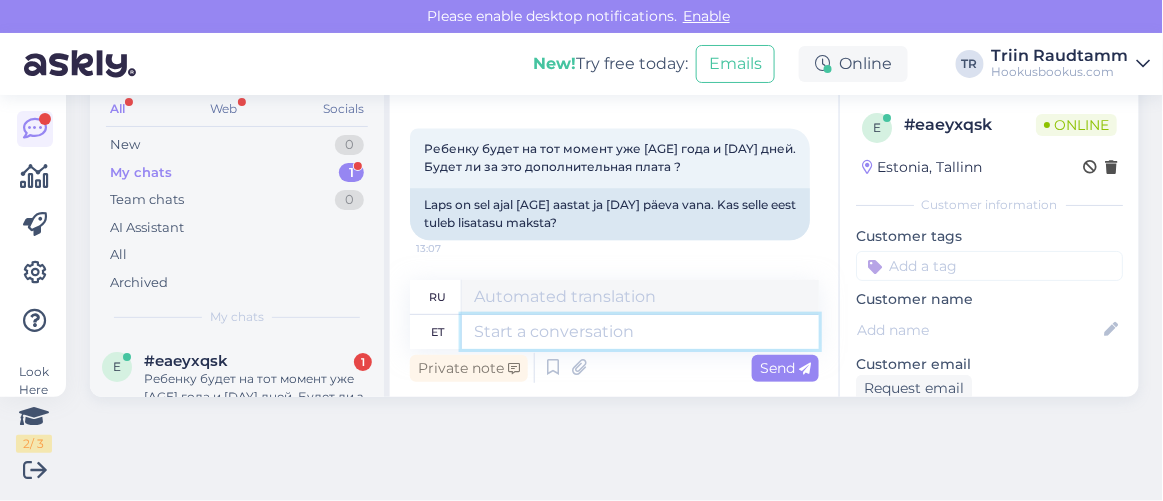 click at bounding box center [640, 332] 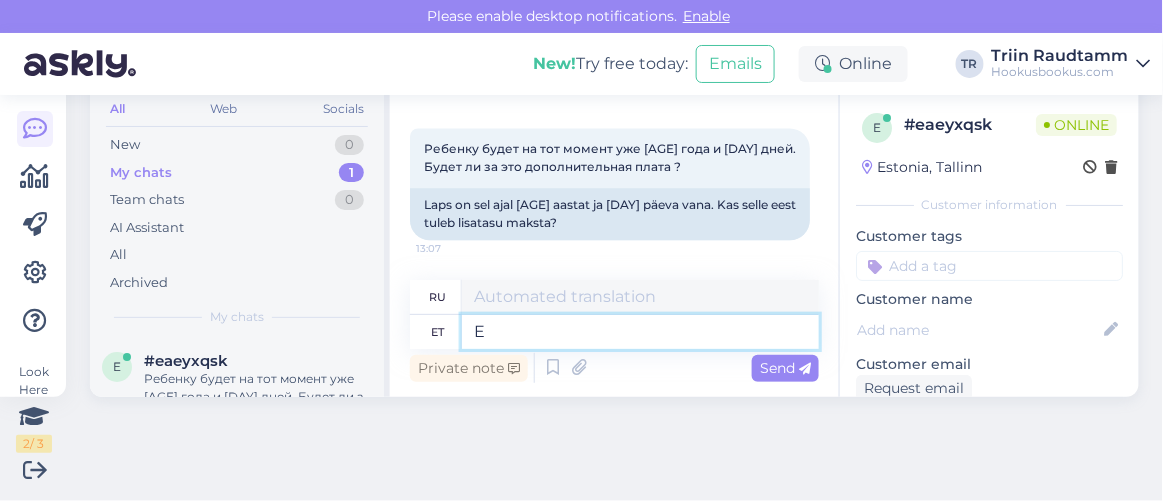 type on "Ei" 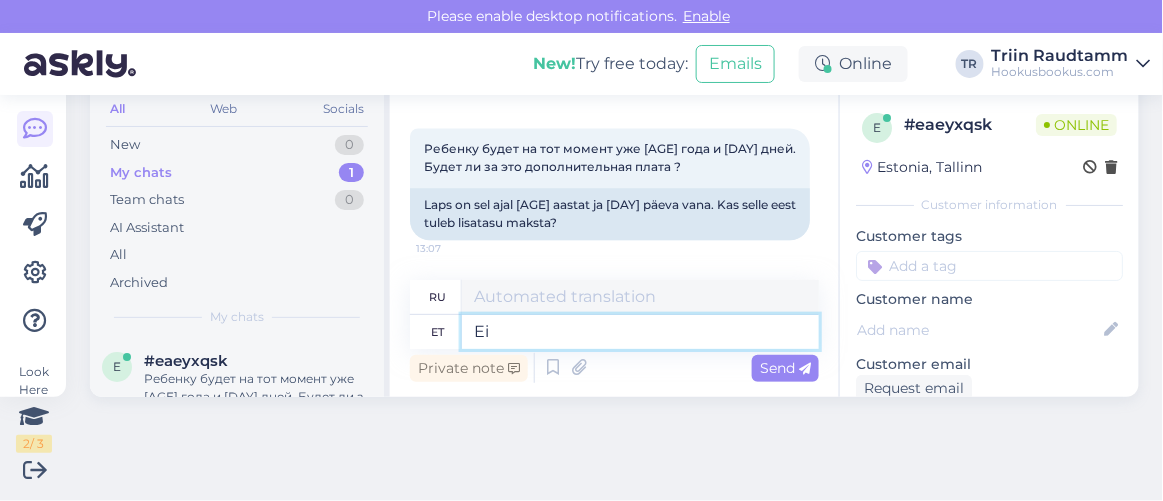 type on "Нет" 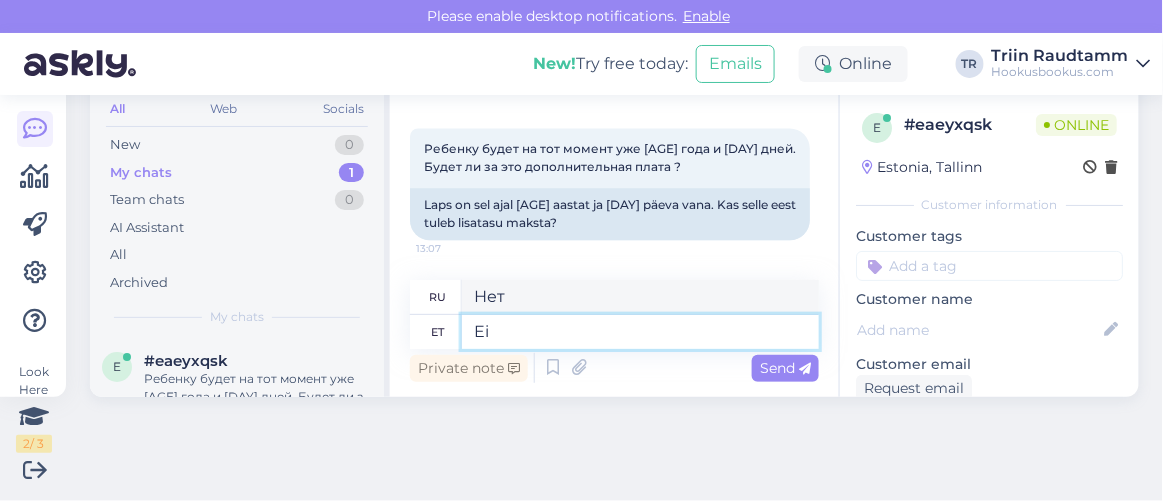 type 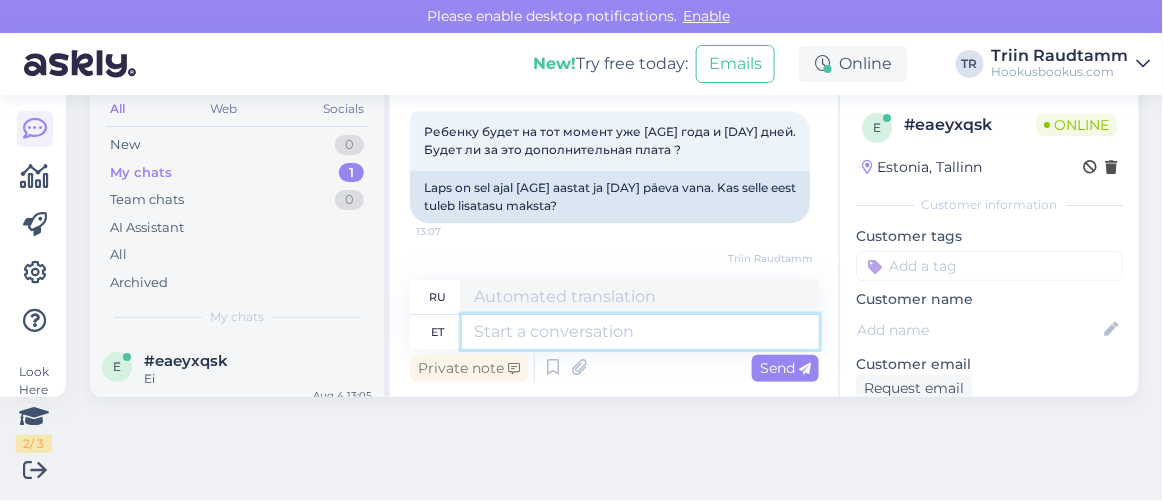 scroll, scrollTop: 1210, scrollLeft: 0, axis: vertical 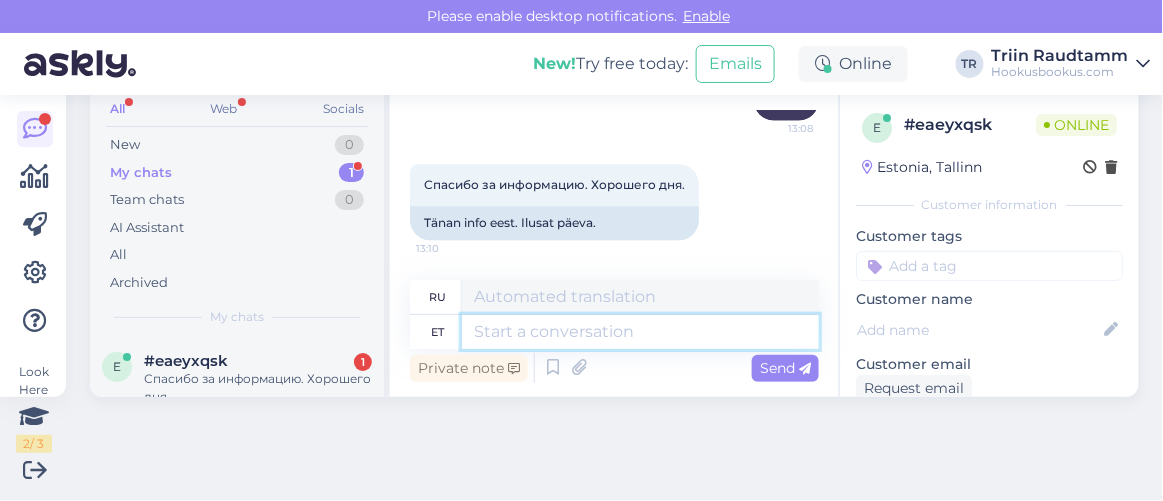 click at bounding box center [640, 332] 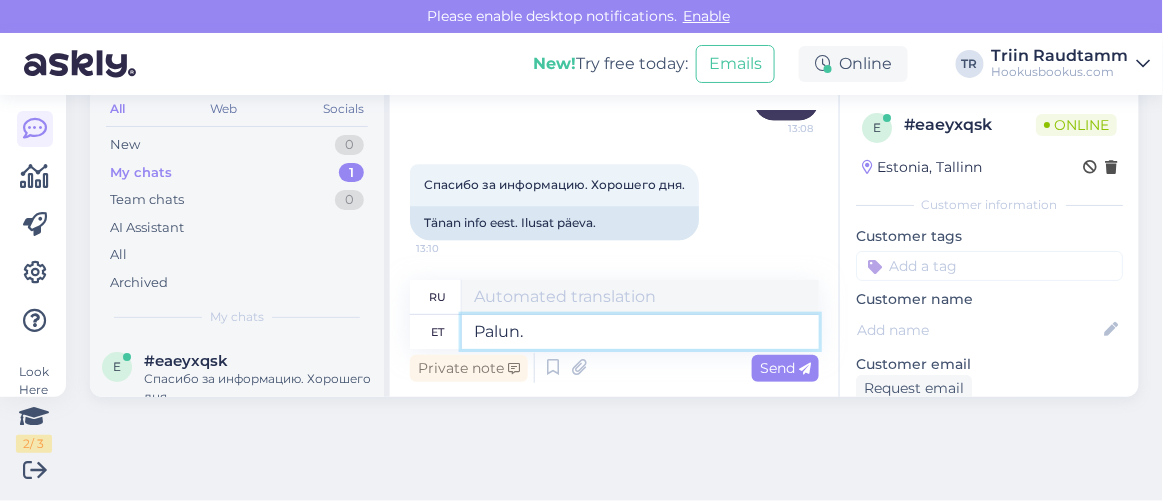 type on "Palun. T" 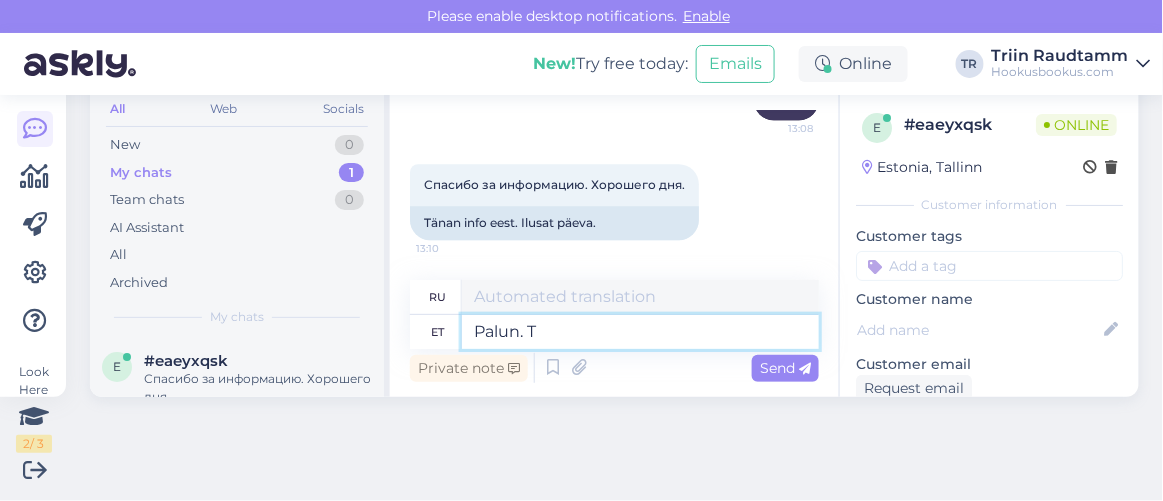 type on "Пожалуйста." 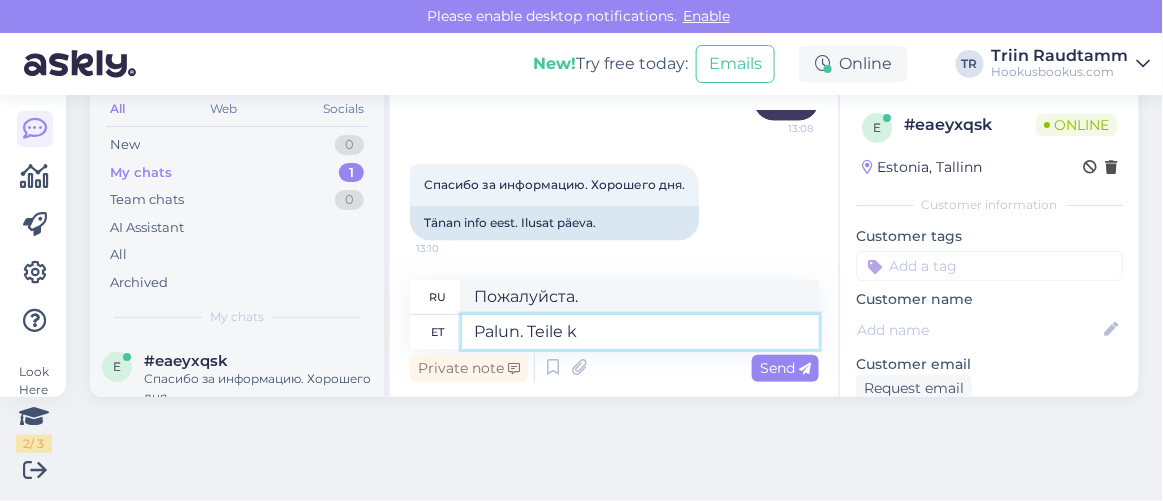 type on "Palun. Teile ka" 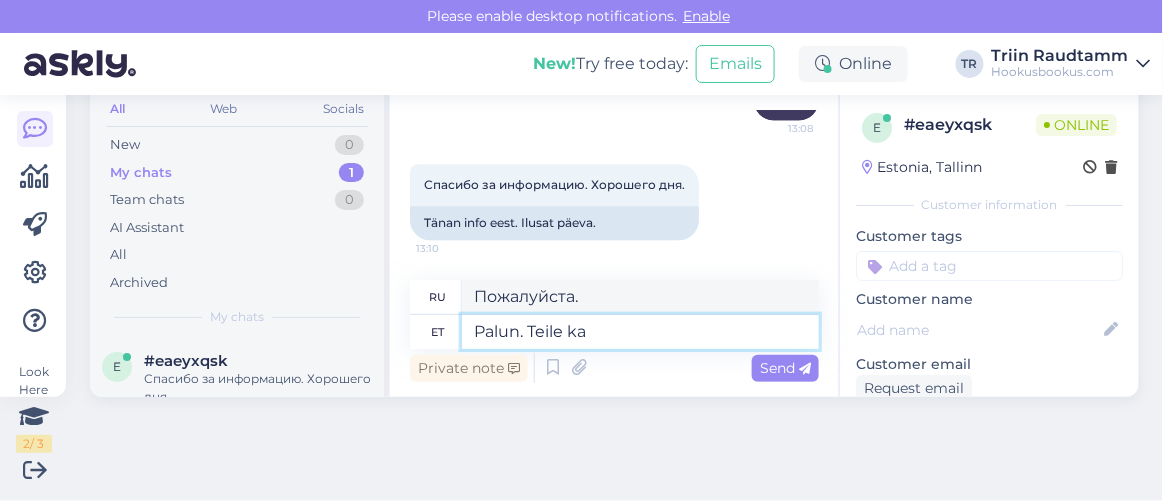 type on "Пожалуйста. Для тебя." 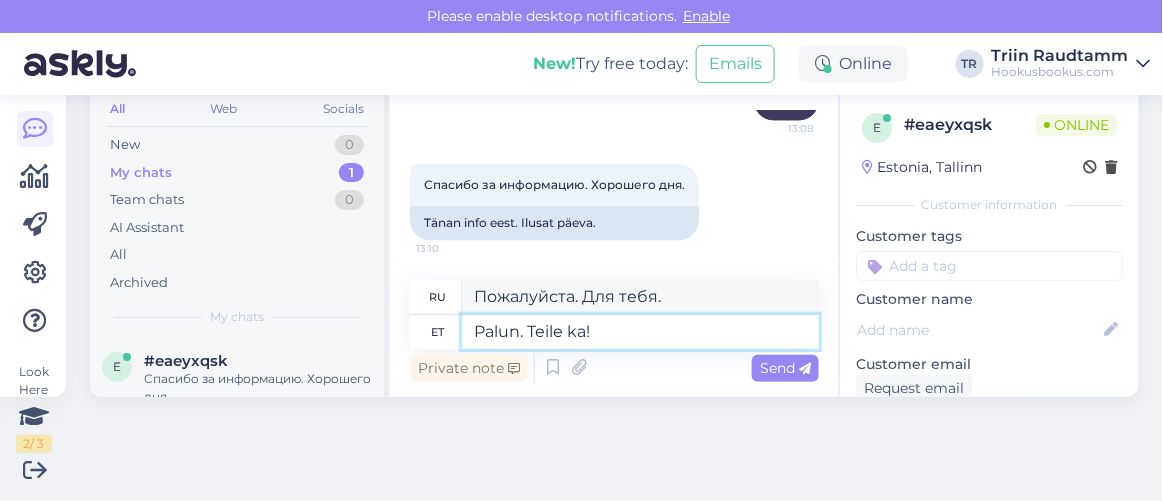 type on "Palun. Teile ka! )" 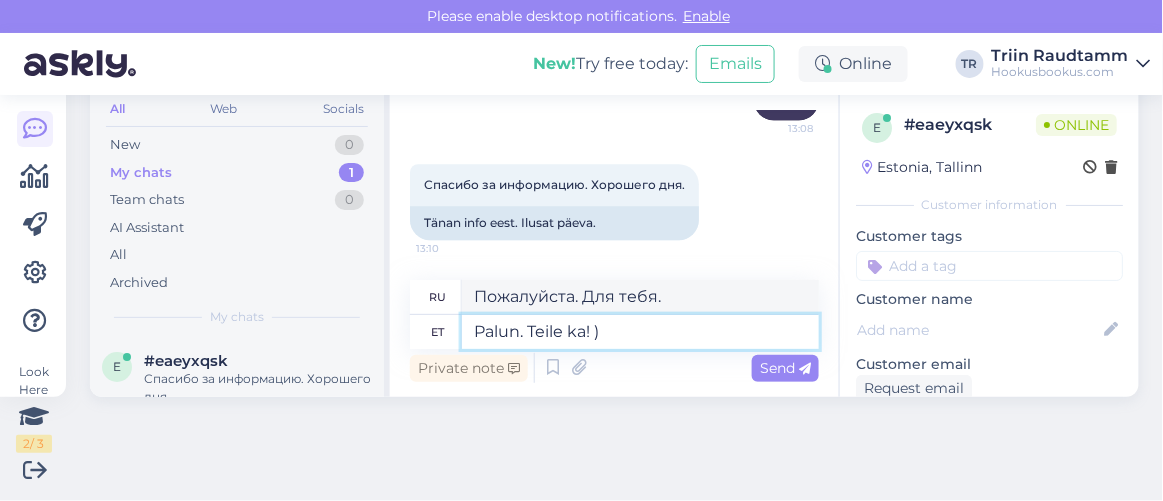 type on "Пожалуйста. И ты тоже!" 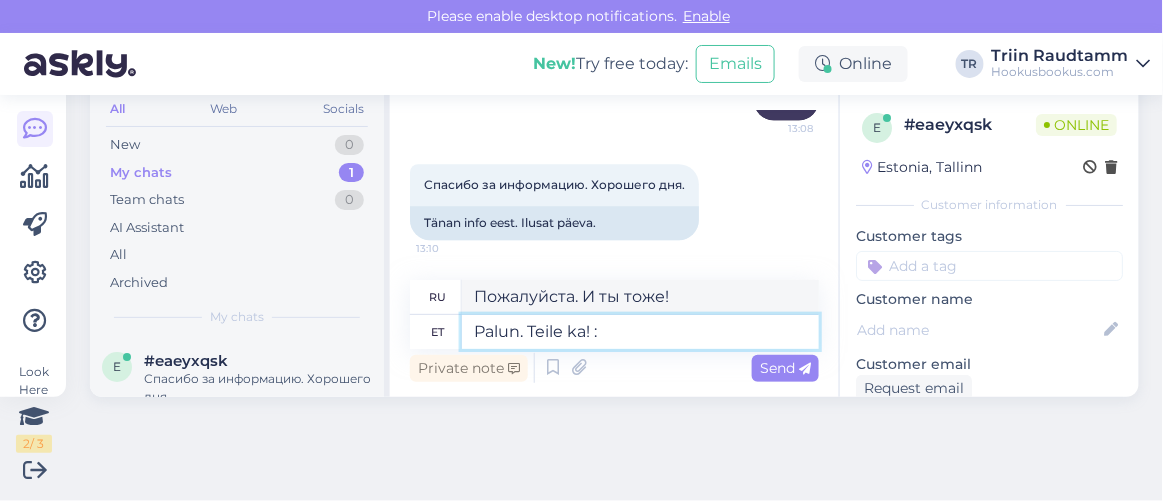 type on "Palun. Teile ka! :)" 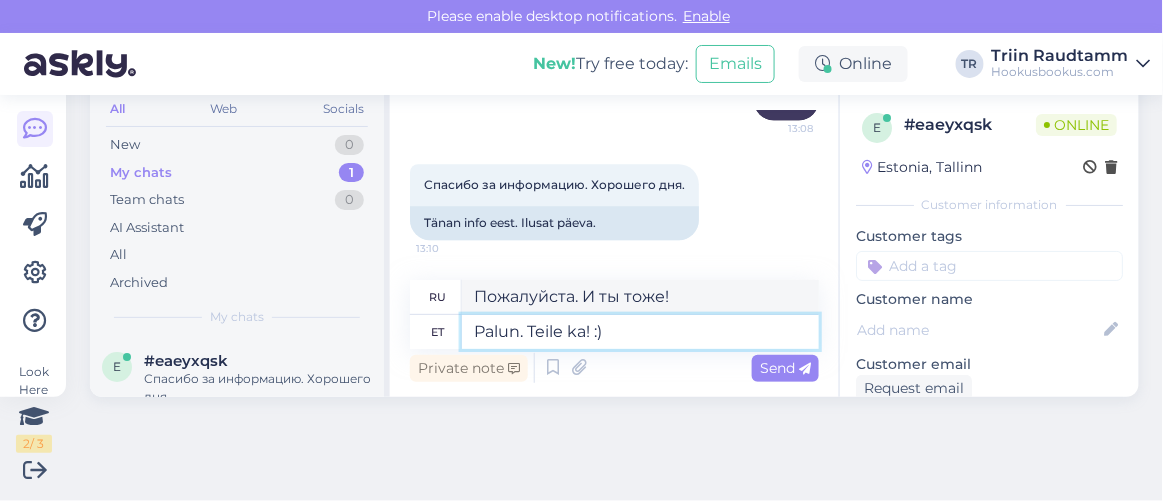 type on "Пожалуйста. И вы тоже! :)" 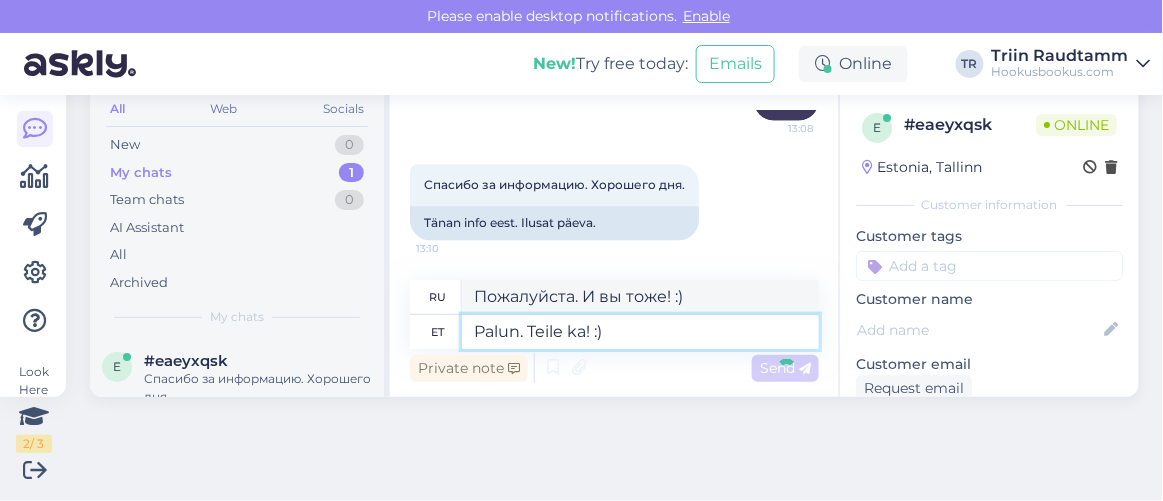 type 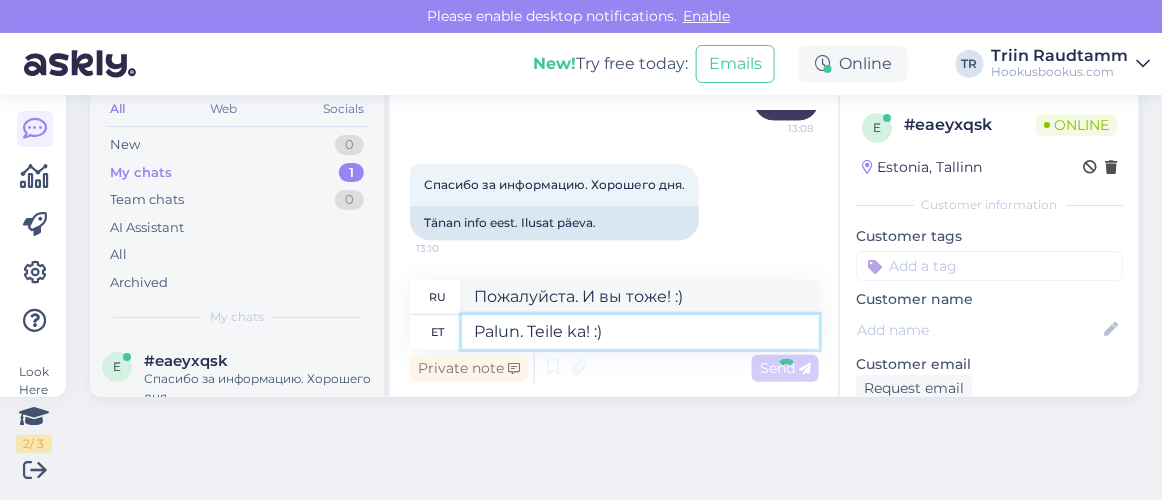 type 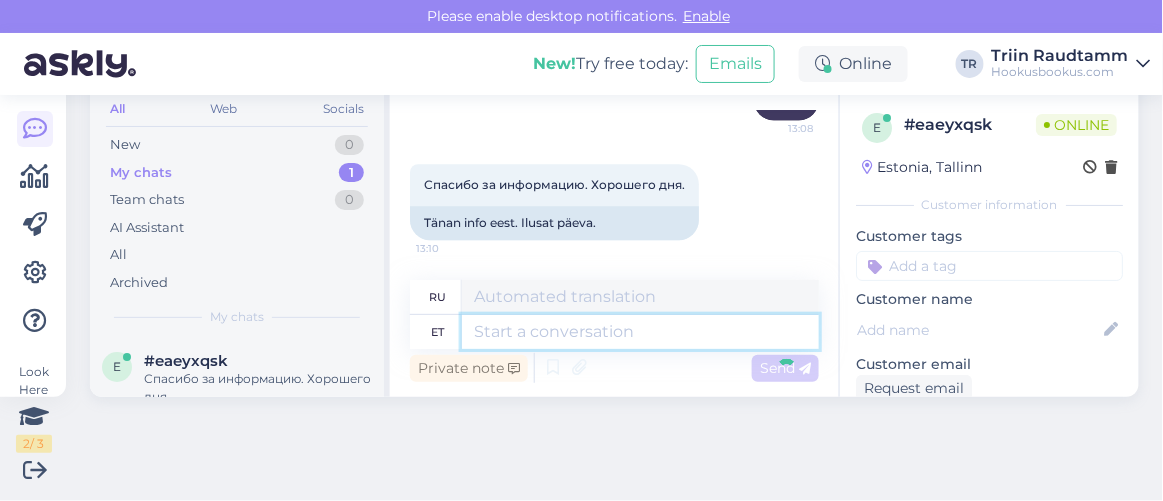scroll, scrollTop: 1449, scrollLeft: 0, axis: vertical 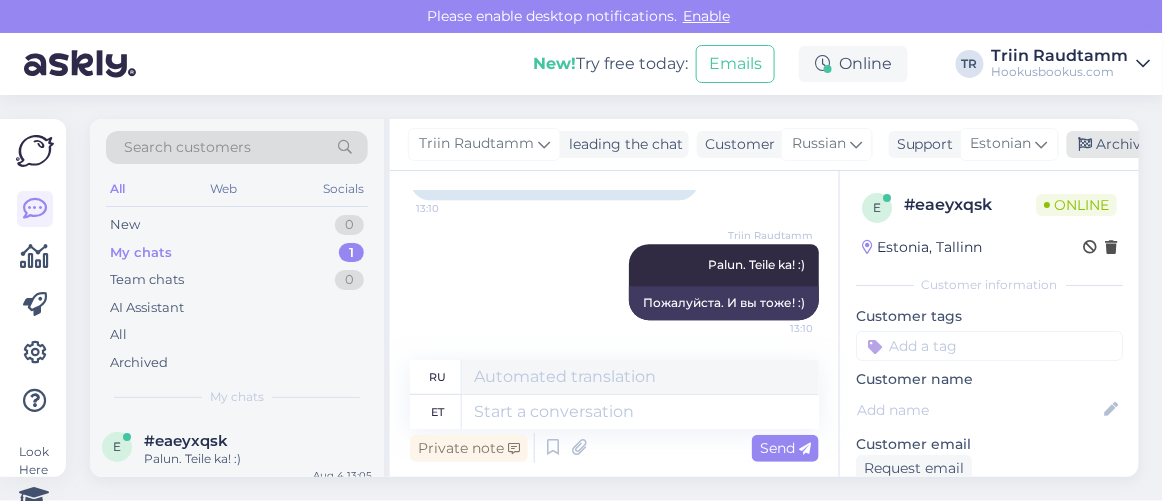 click on "Archive chat" at bounding box center [1130, 144] 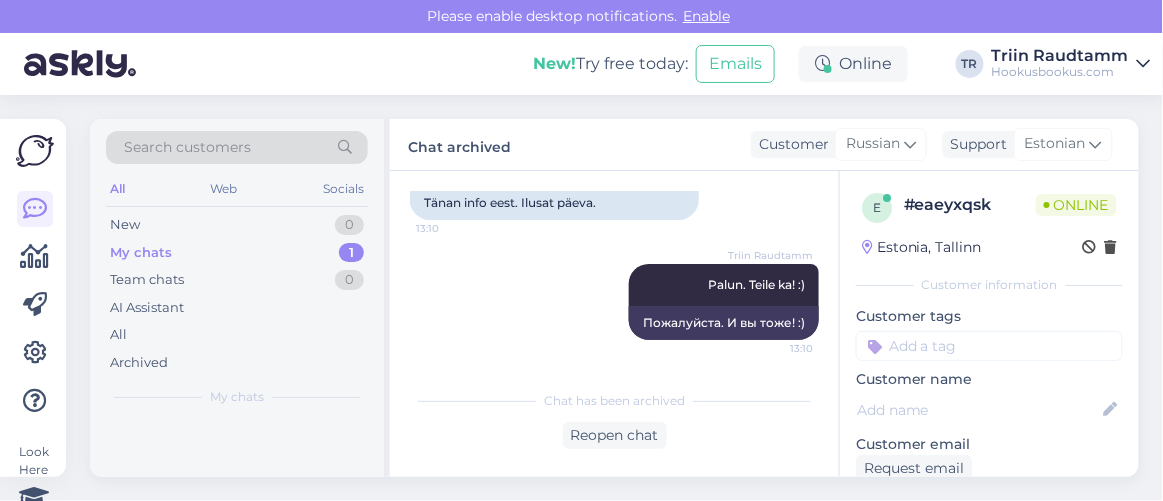 scroll, scrollTop: 1429, scrollLeft: 0, axis: vertical 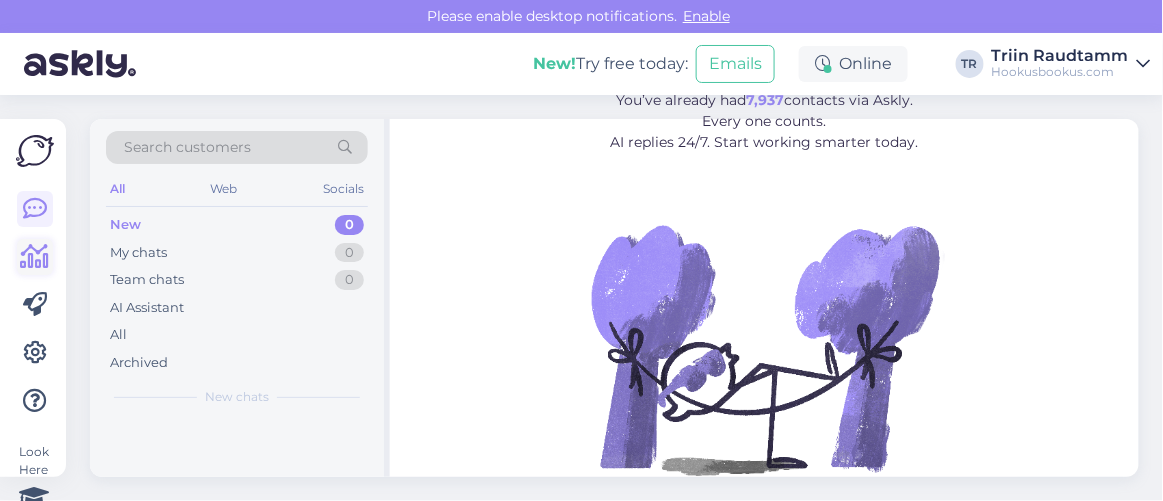 click at bounding box center (35, 257) 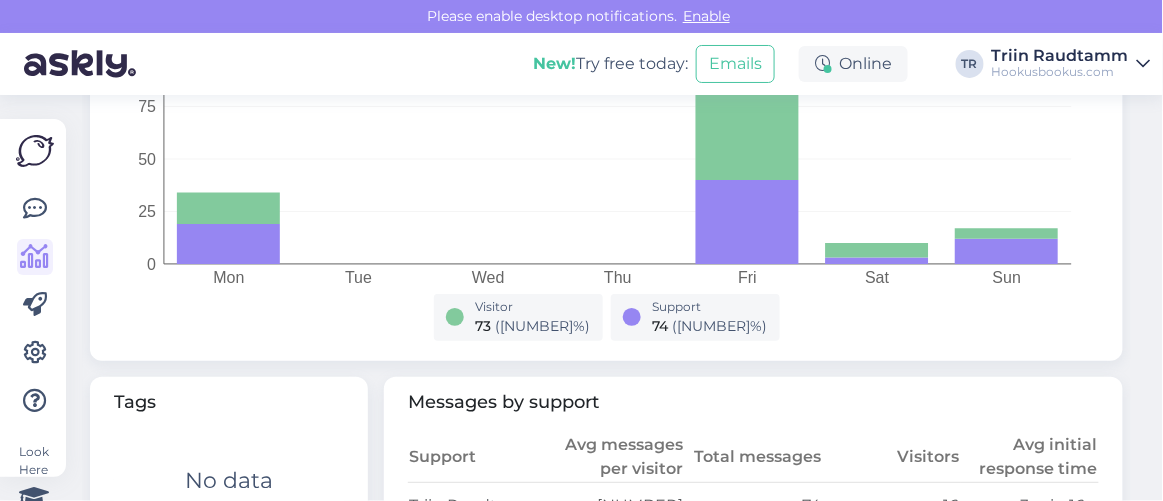 scroll, scrollTop: 999, scrollLeft: 0, axis: vertical 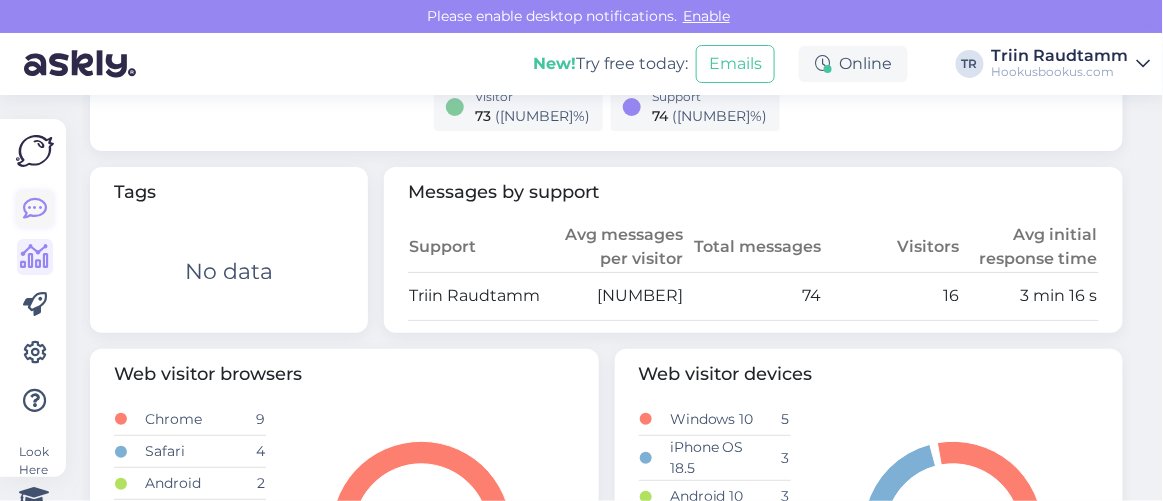 click at bounding box center [35, 209] 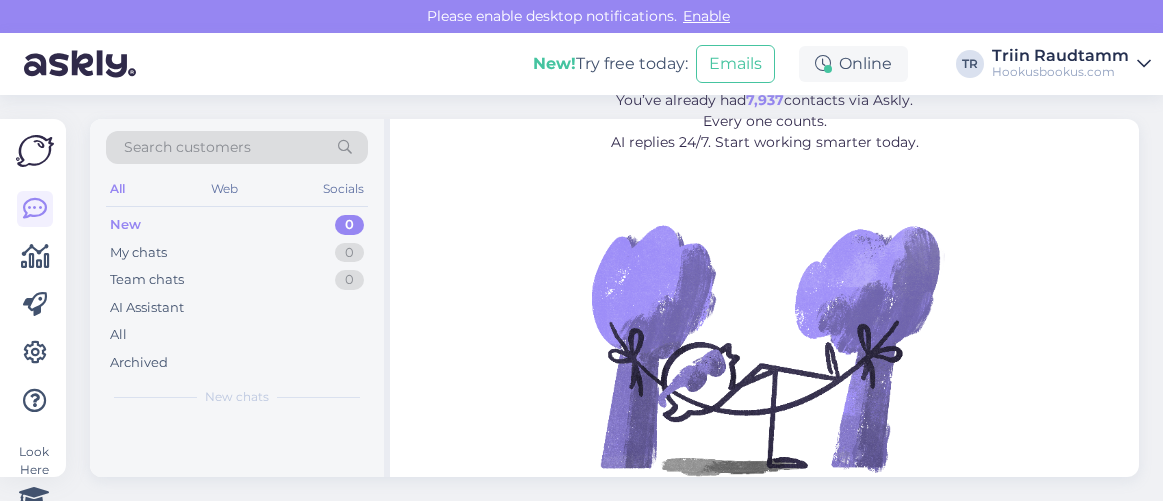 scroll, scrollTop: 0, scrollLeft: 0, axis: both 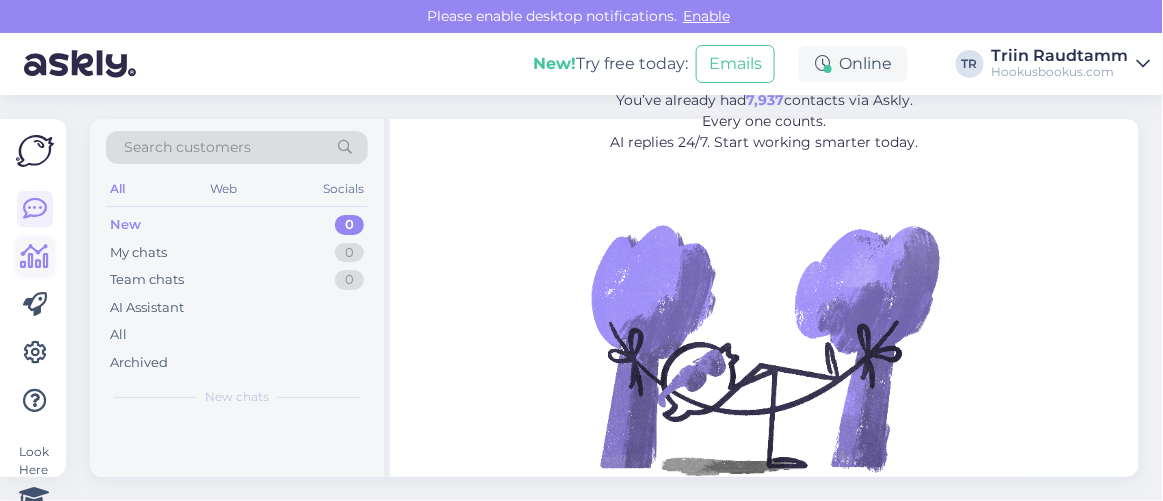 click at bounding box center [35, 257] 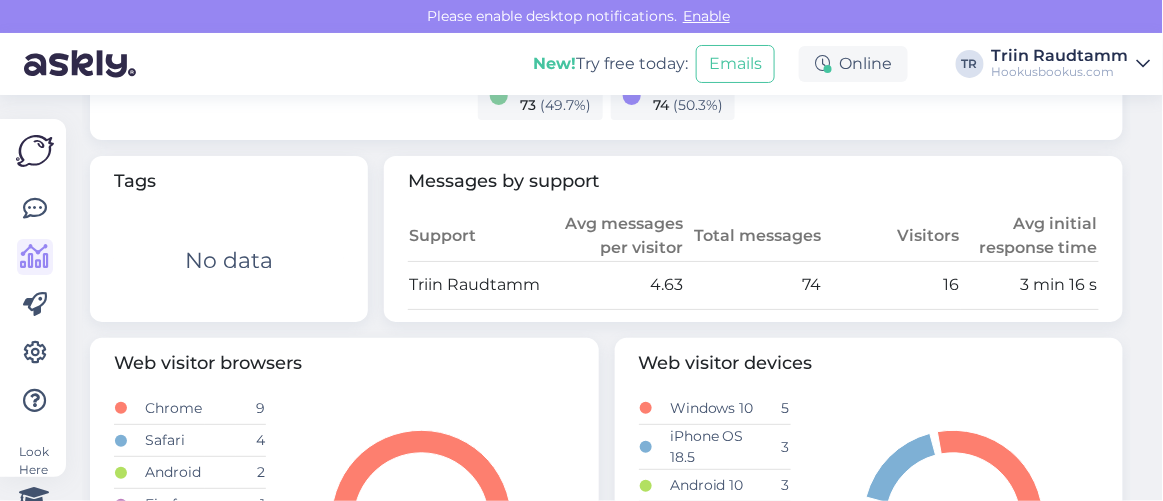 scroll, scrollTop: 1090, scrollLeft: 0, axis: vertical 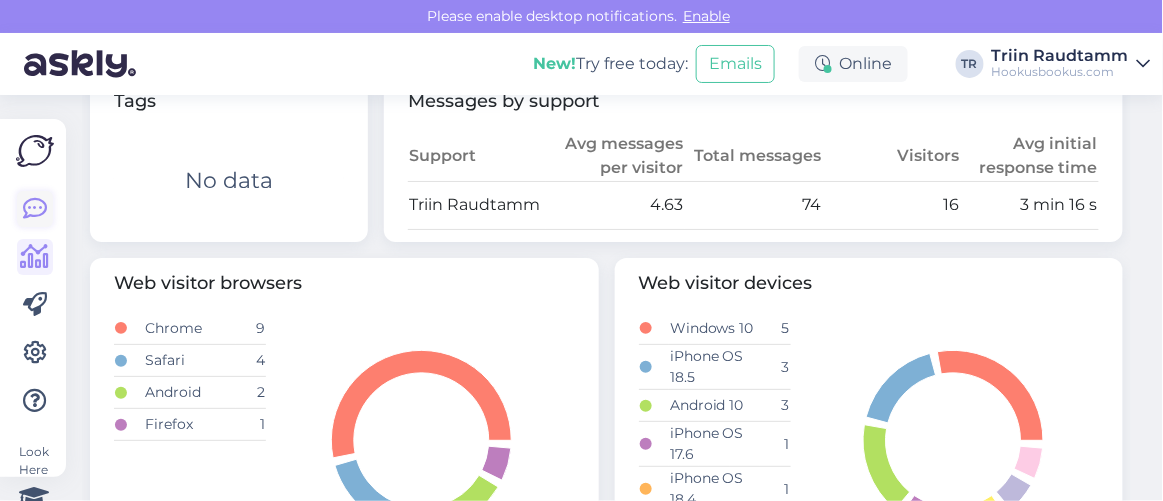click at bounding box center [35, 209] 